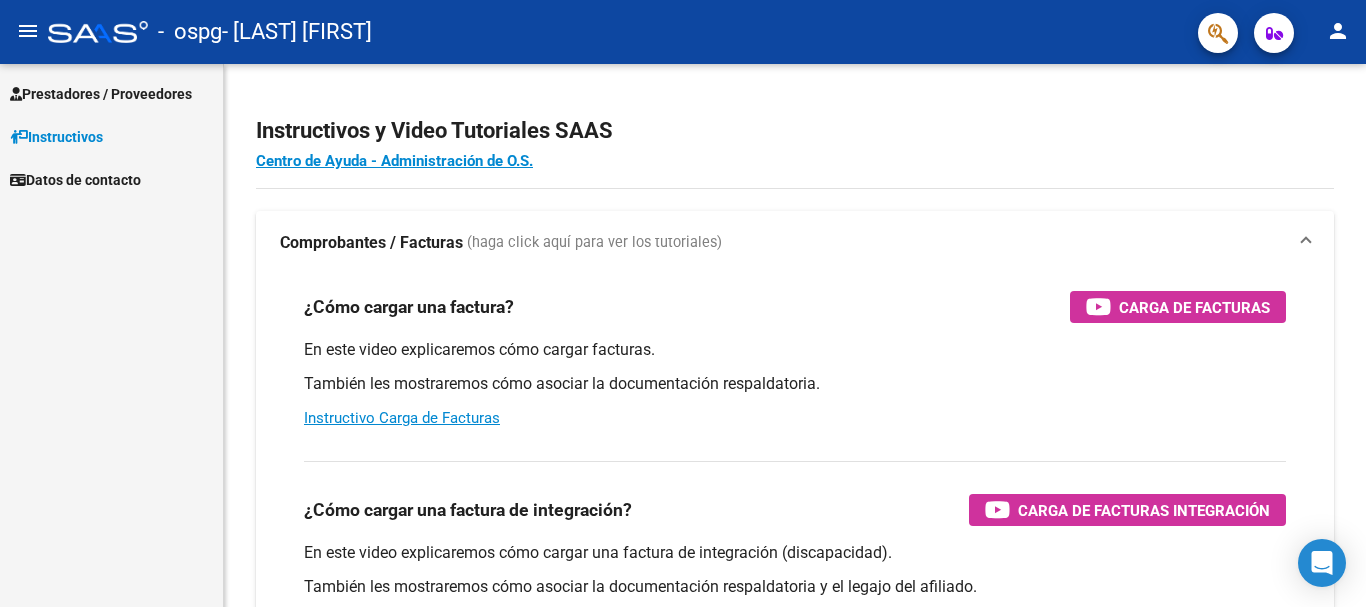 scroll, scrollTop: 0, scrollLeft: 0, axis: both 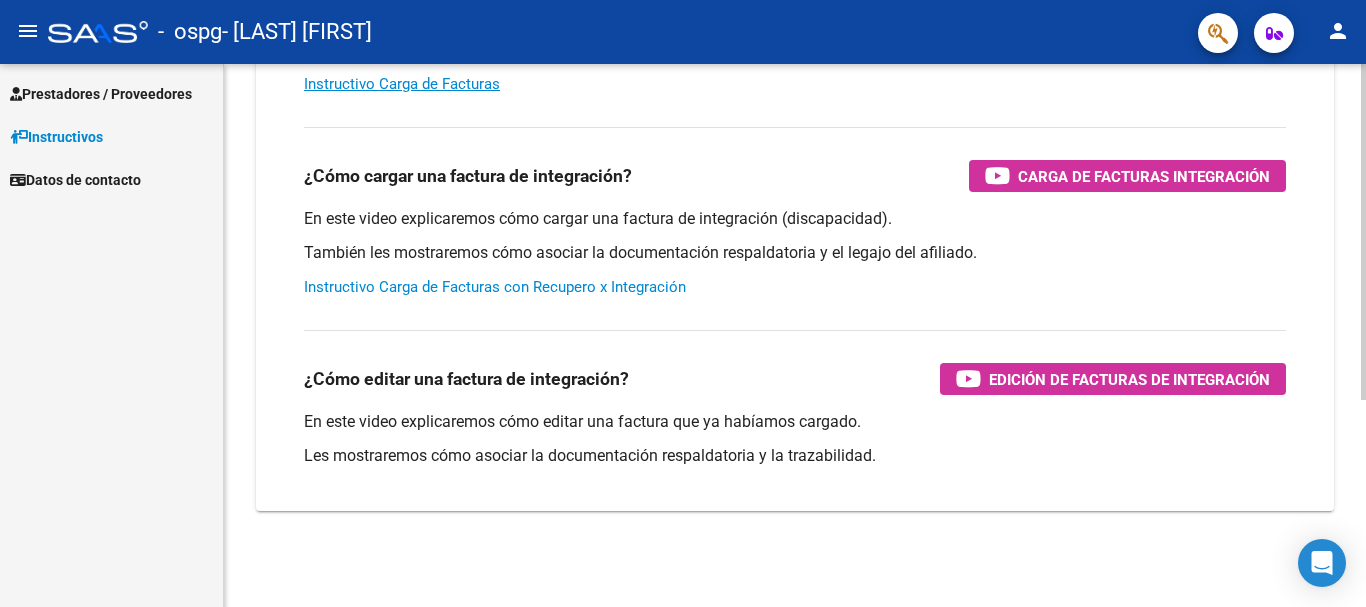 click on "Instructivo Carga de Facturas con Recupero x Integración" at bounding box center [495, 287] 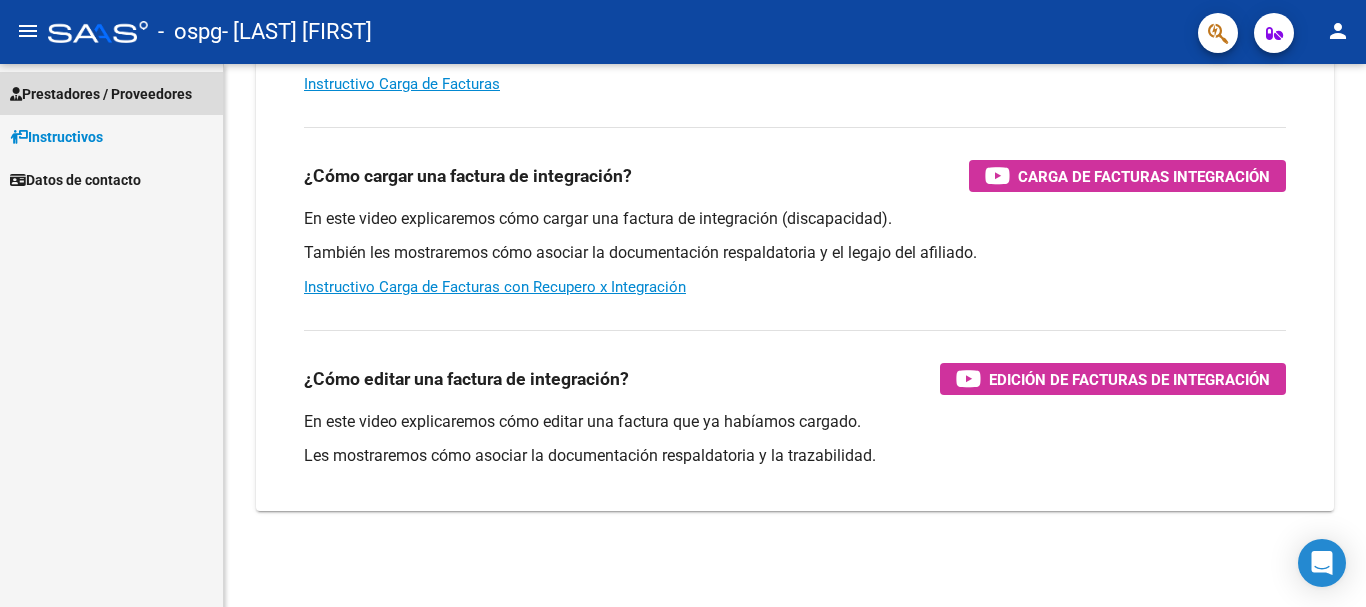 click on "Prestadores / Proveedores" at bounding box center (101, 94) 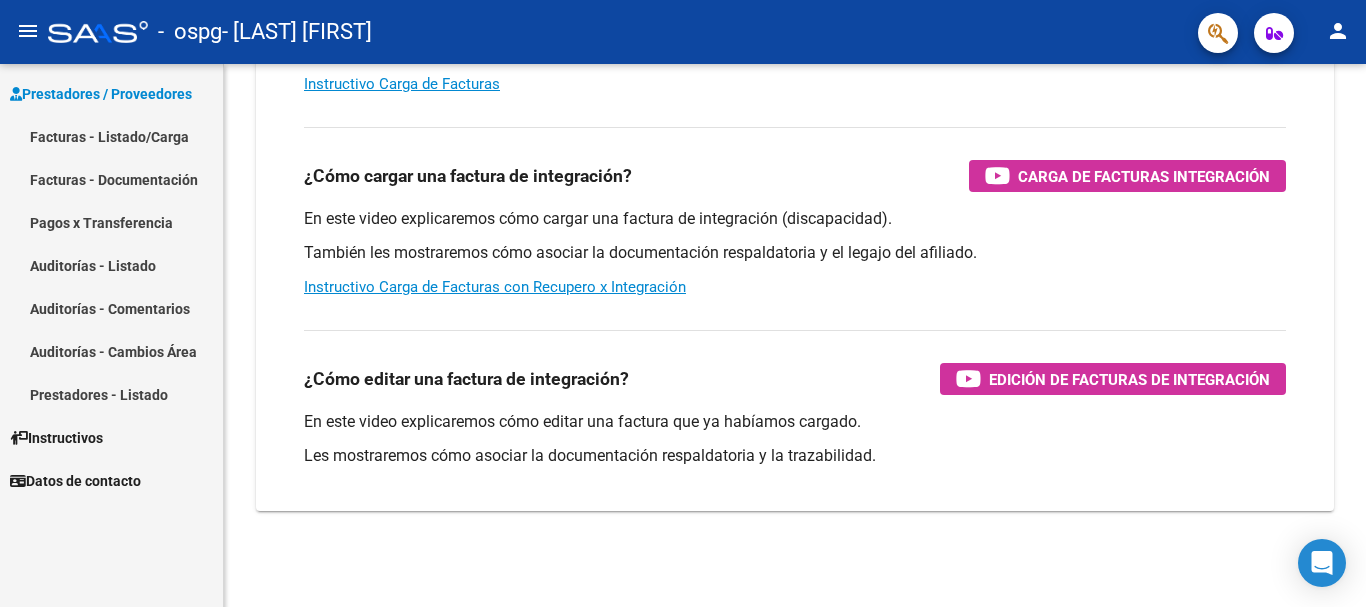 click on "Facturas - Listado/Carga" at bounding box center [111, 136] 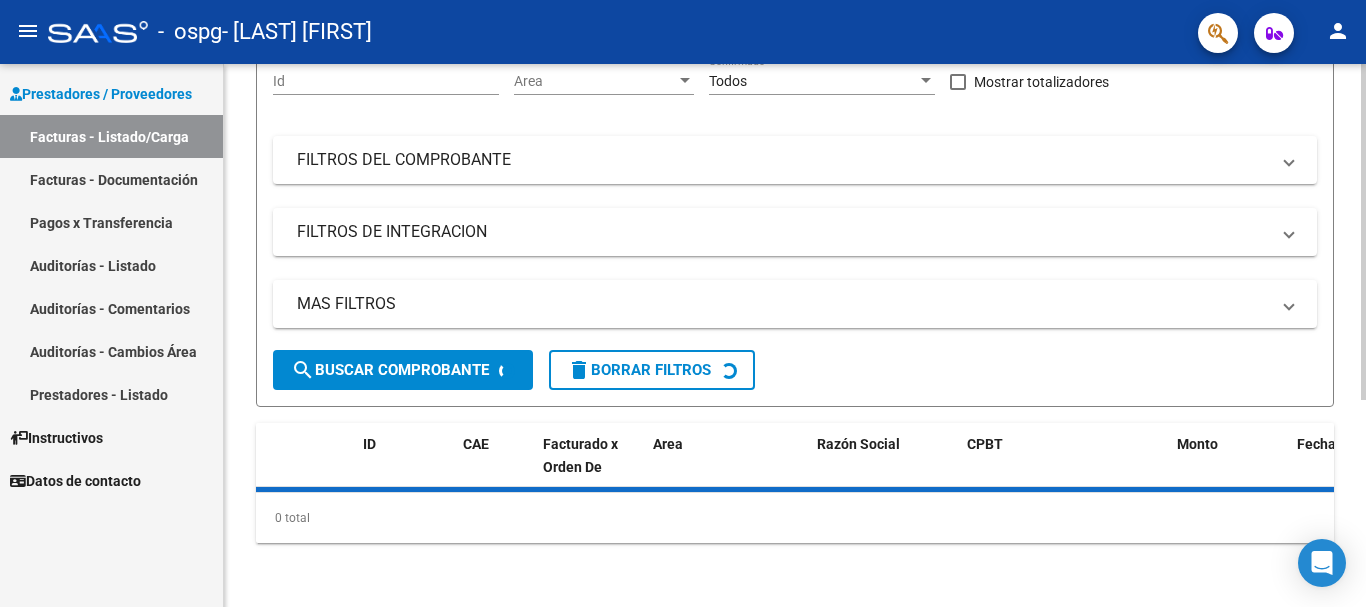 scroll, scrollTop: 0, scrollLeft: 0, axis: both 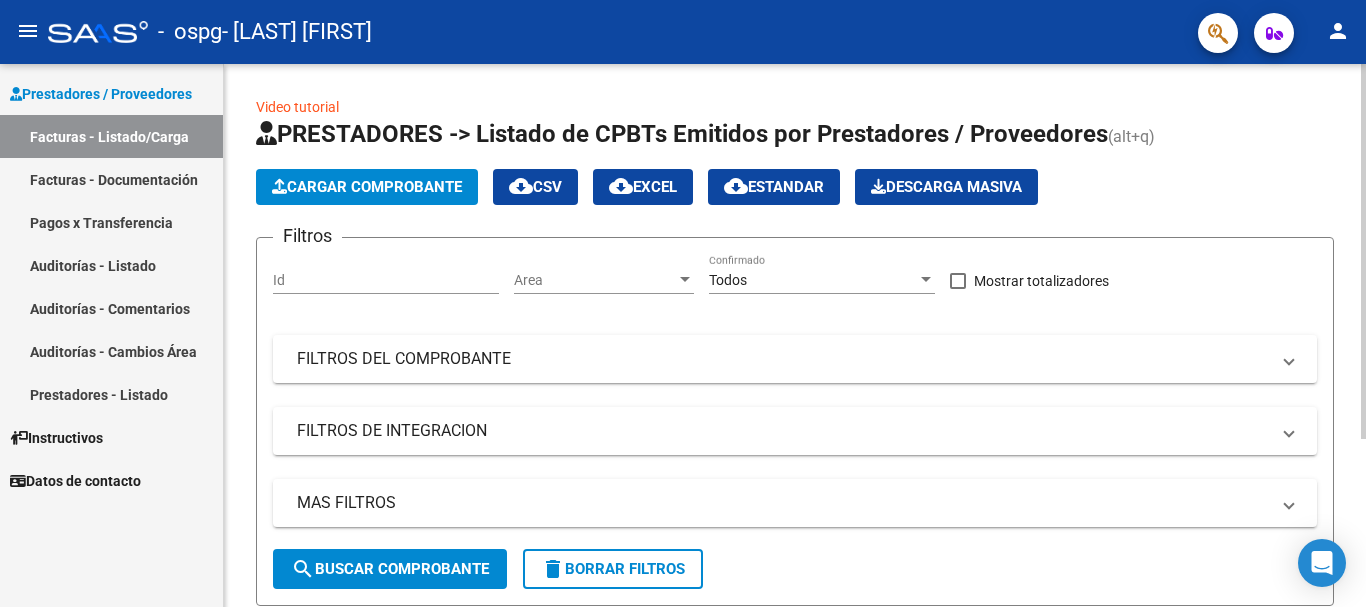 click on "Cargar Comprobante" 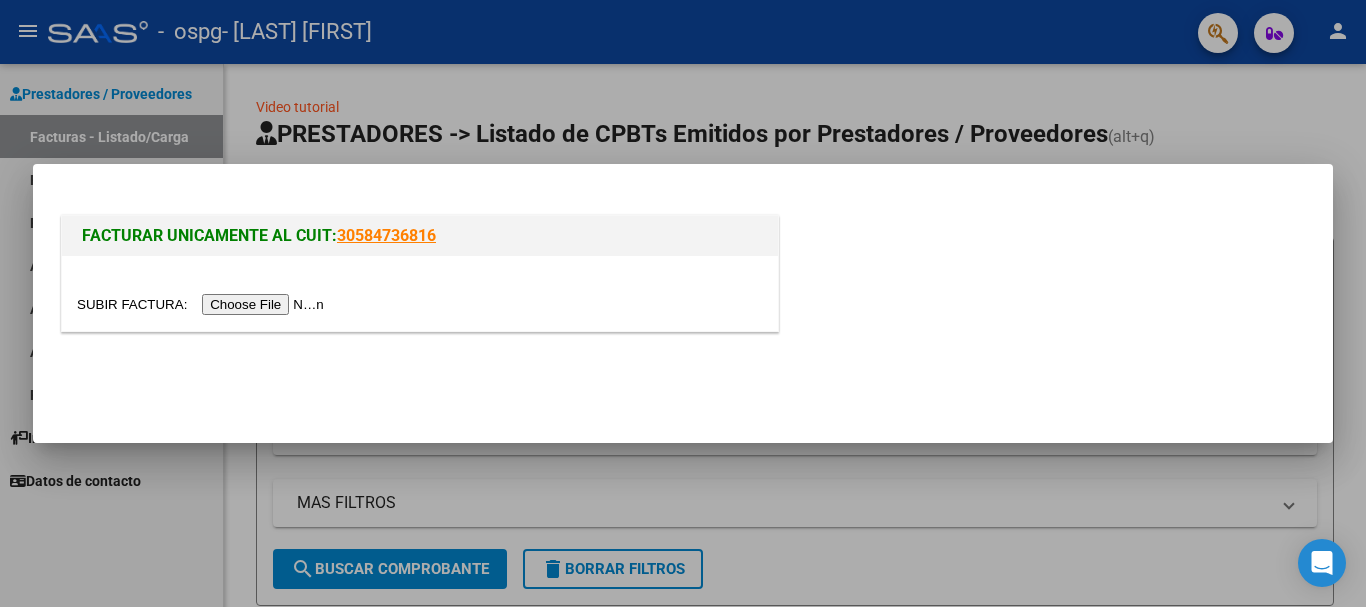 click at bounding box center [203, 304] 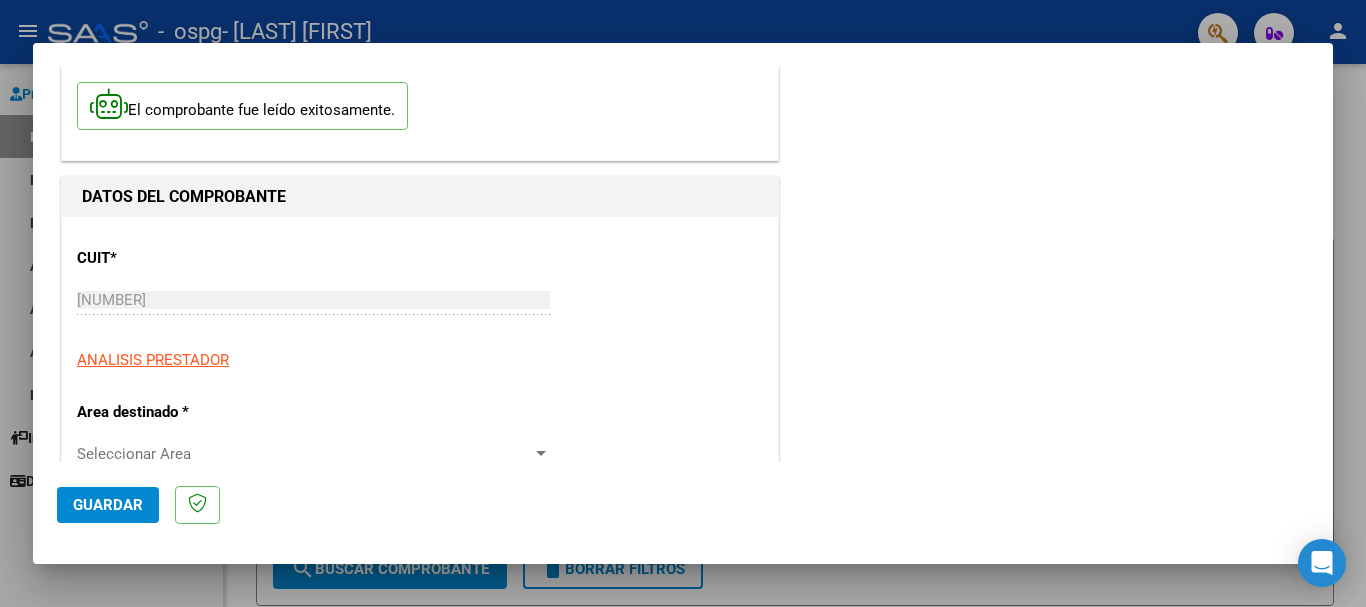 scroll, scrollTop: 200, scrollLeft: 0, axis: vertical 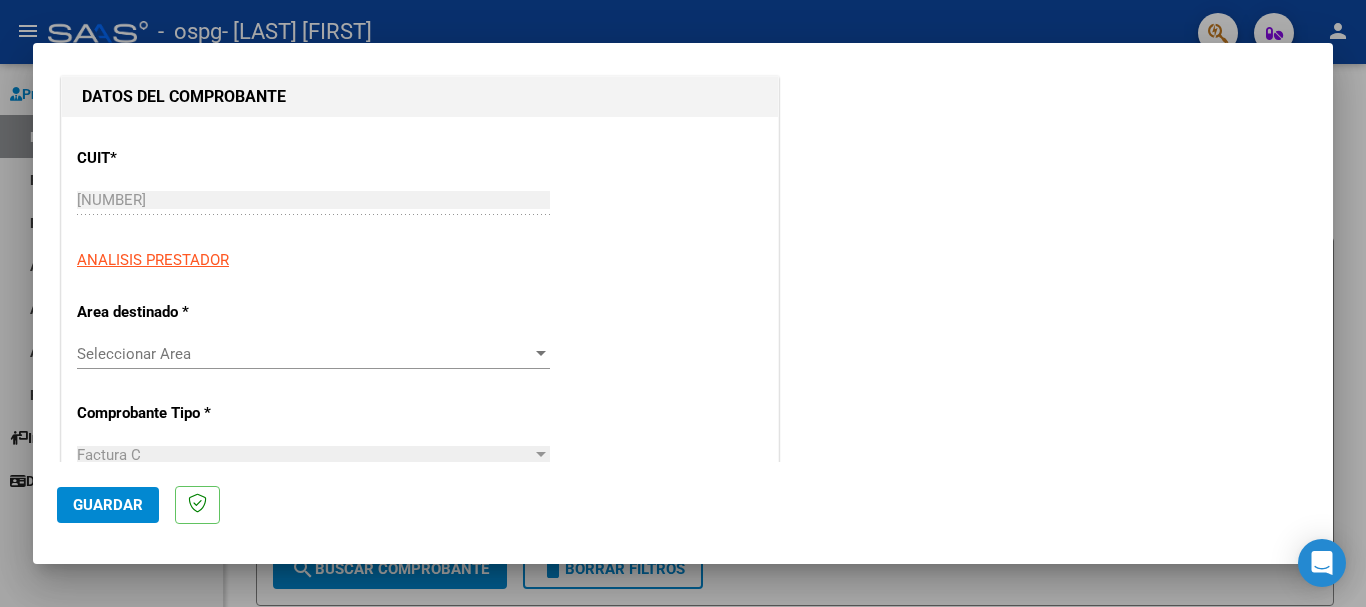click on "Seleccionar Area" at bounding box center (304, 354) 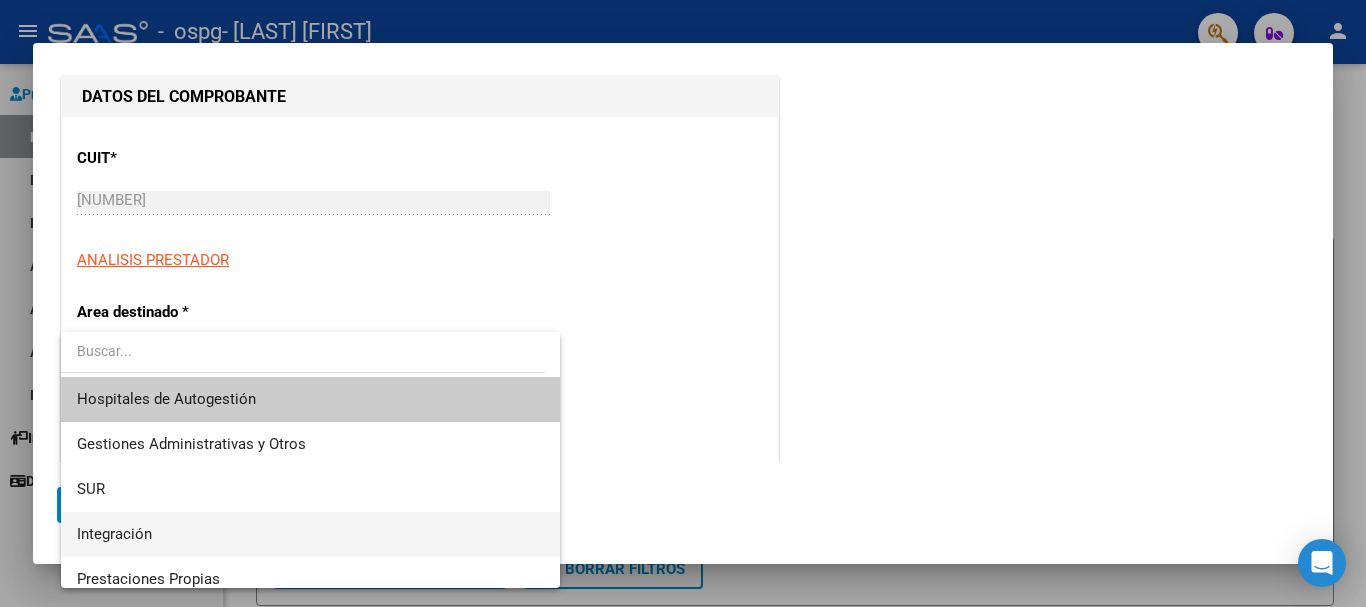 click on "Integración" at bounding box center [310, 534] 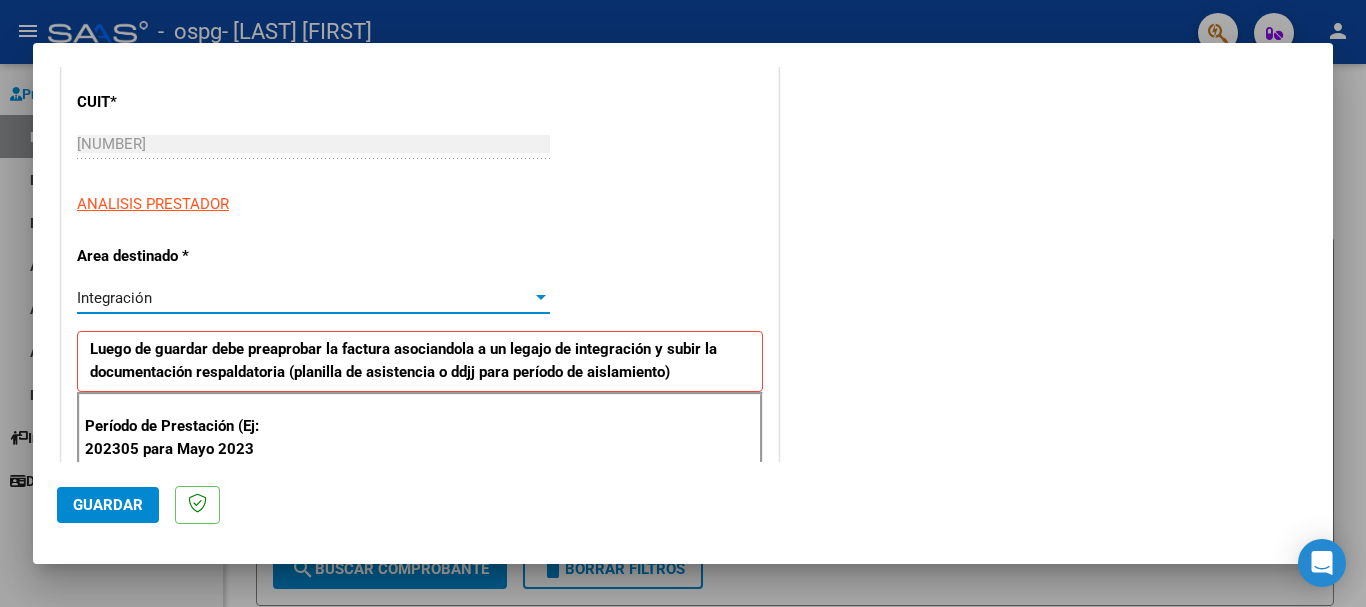 scroll, scrollTop: 300, scrollLeft: 0, axis: vertical 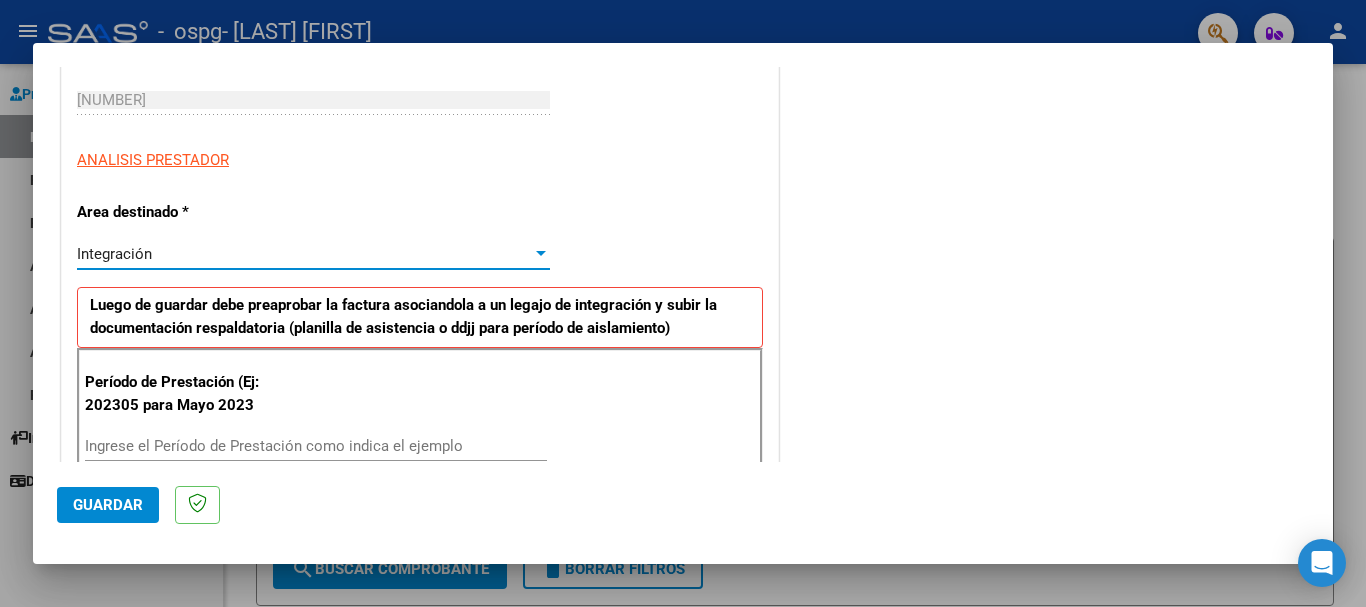 click on "Integración" at bounding box center (304, 254) 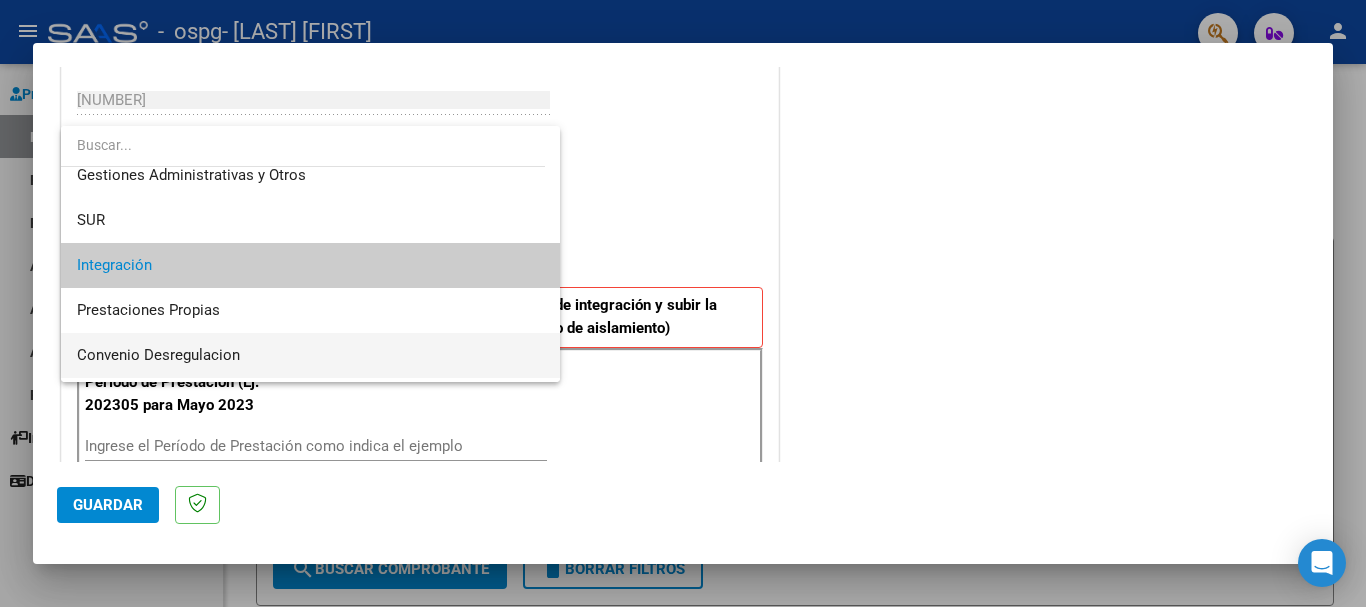 scroll, scrollTop: 0, scrollLeft: 0, axis: both 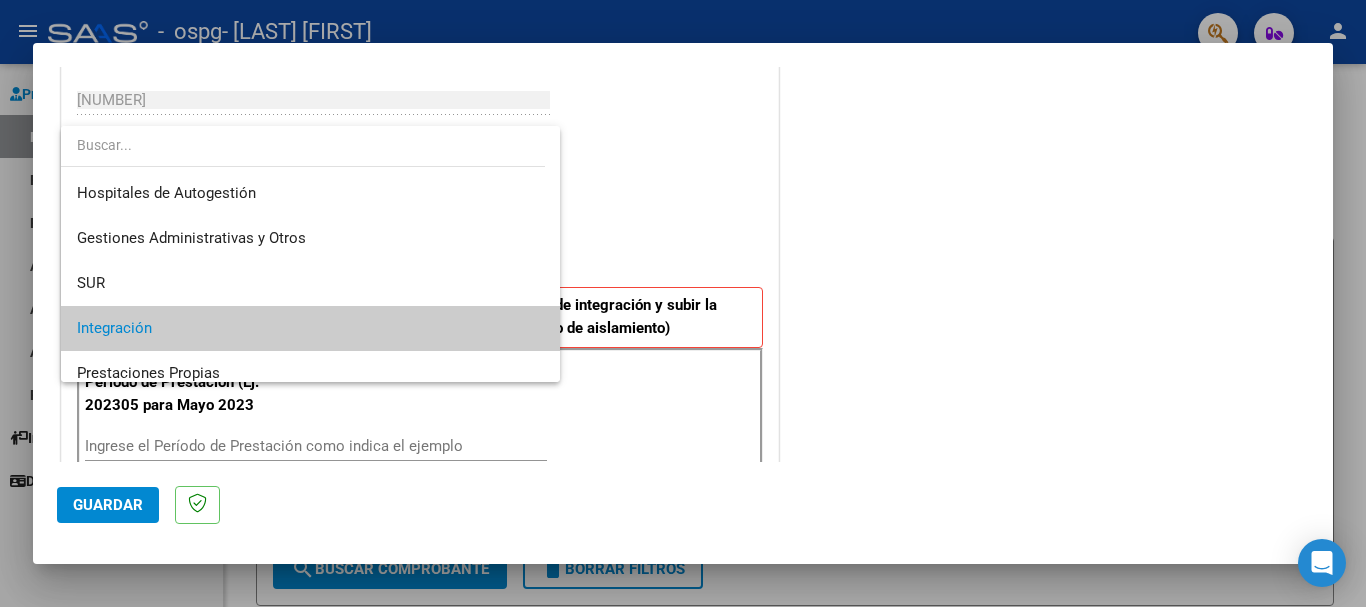 click at bounding box center (683, 303) 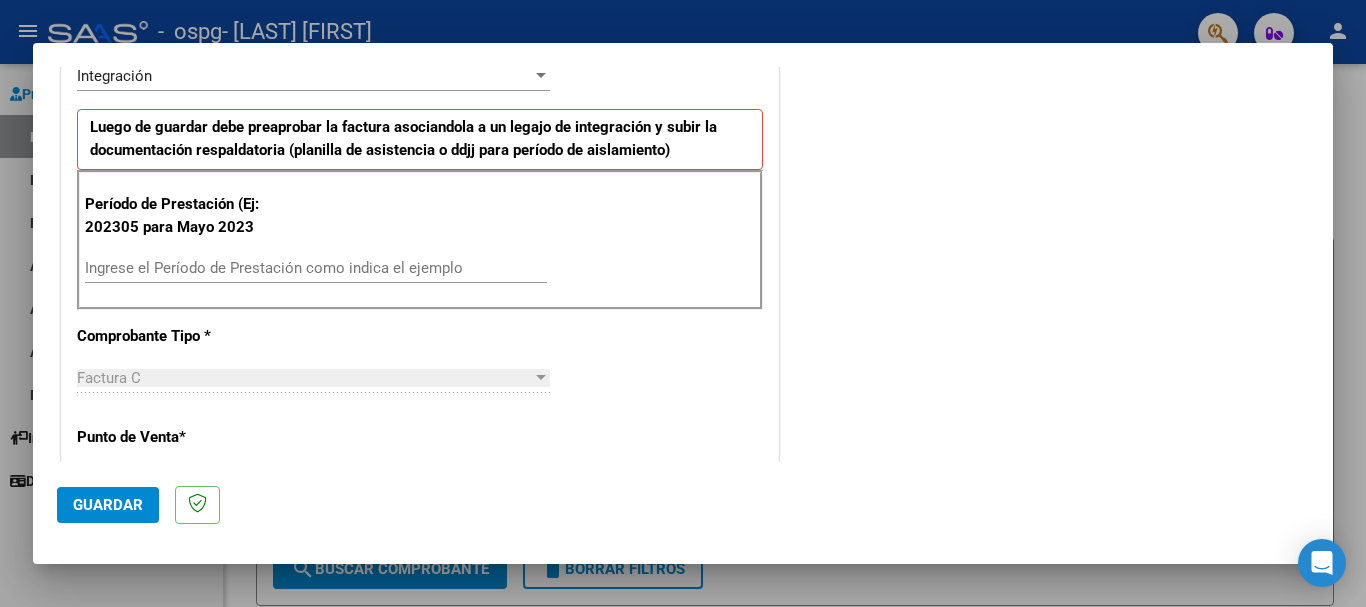 scroll, scrollTop: 500, scrollLeft: 0, axis: vertical 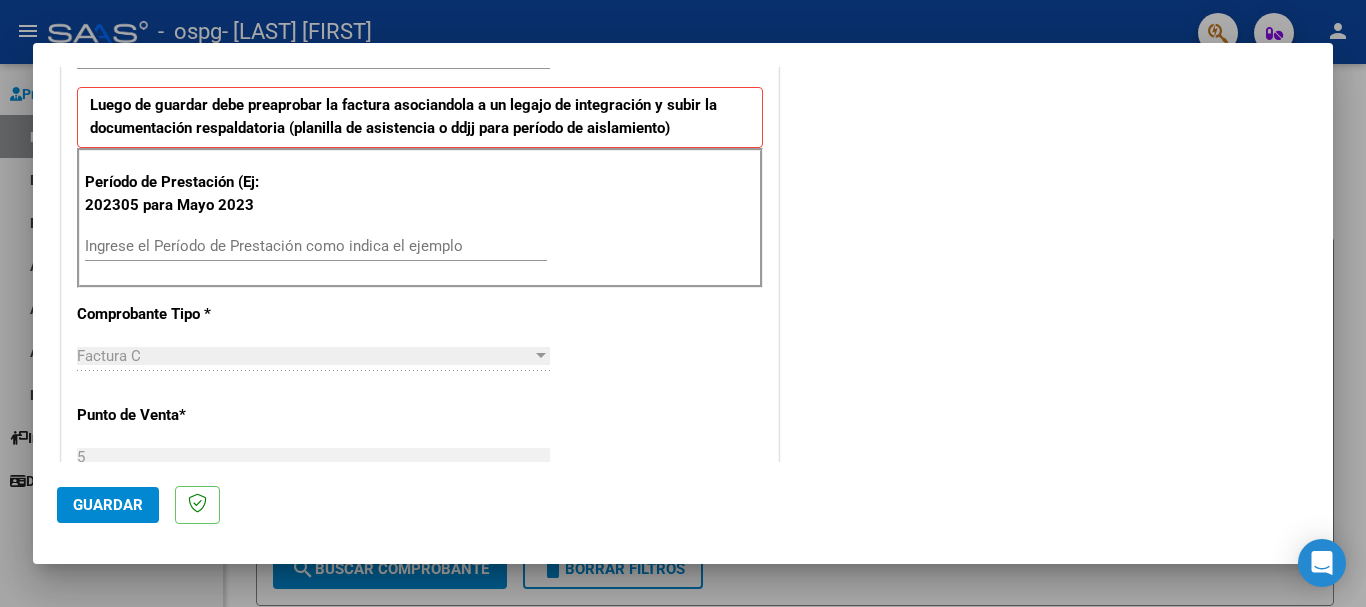 click on "Ingrese el Período de Prestación como indica el ejemplo" at bounding box center [316, 246] 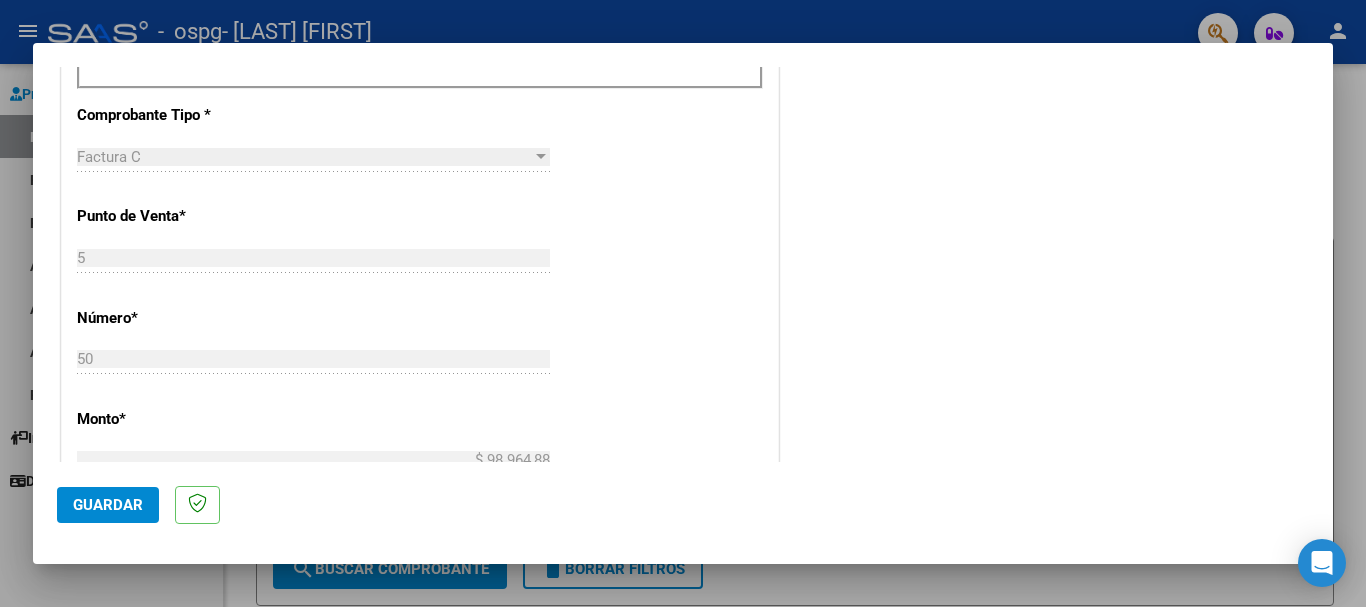 scroll, scrollTop: 700, scrollLeft: 0, axis: vertical 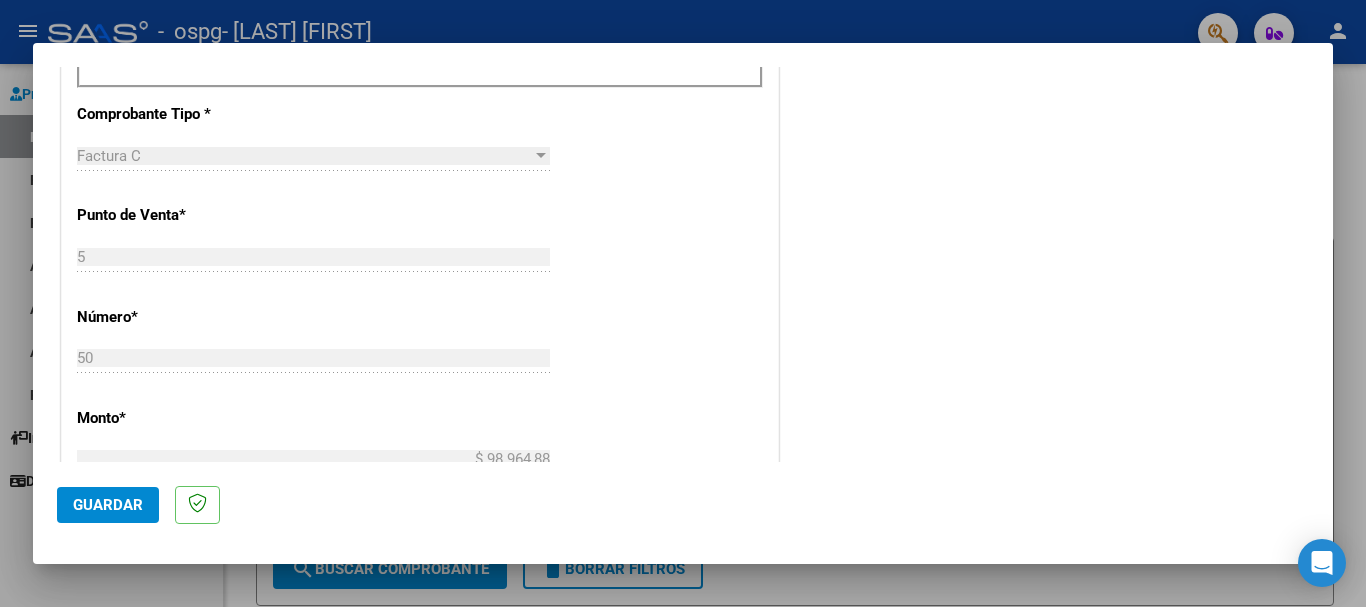 type on "202507" 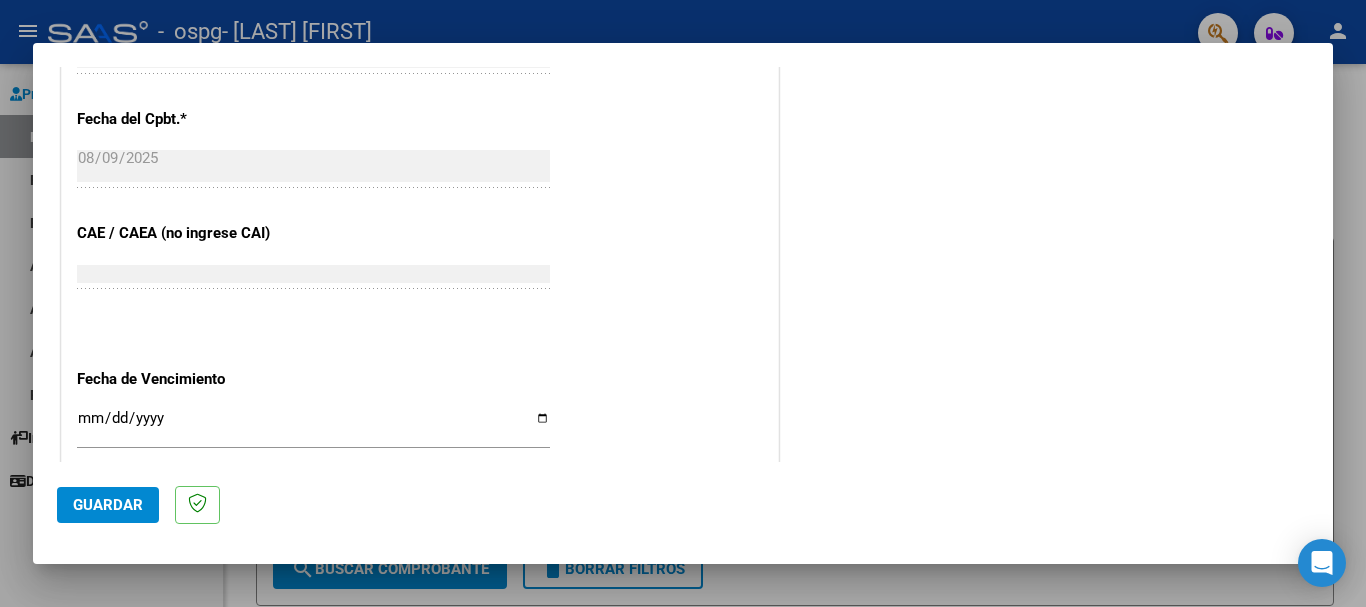 scroll, scrollTop: 1300, scrollLeft: 0, axis: vertical 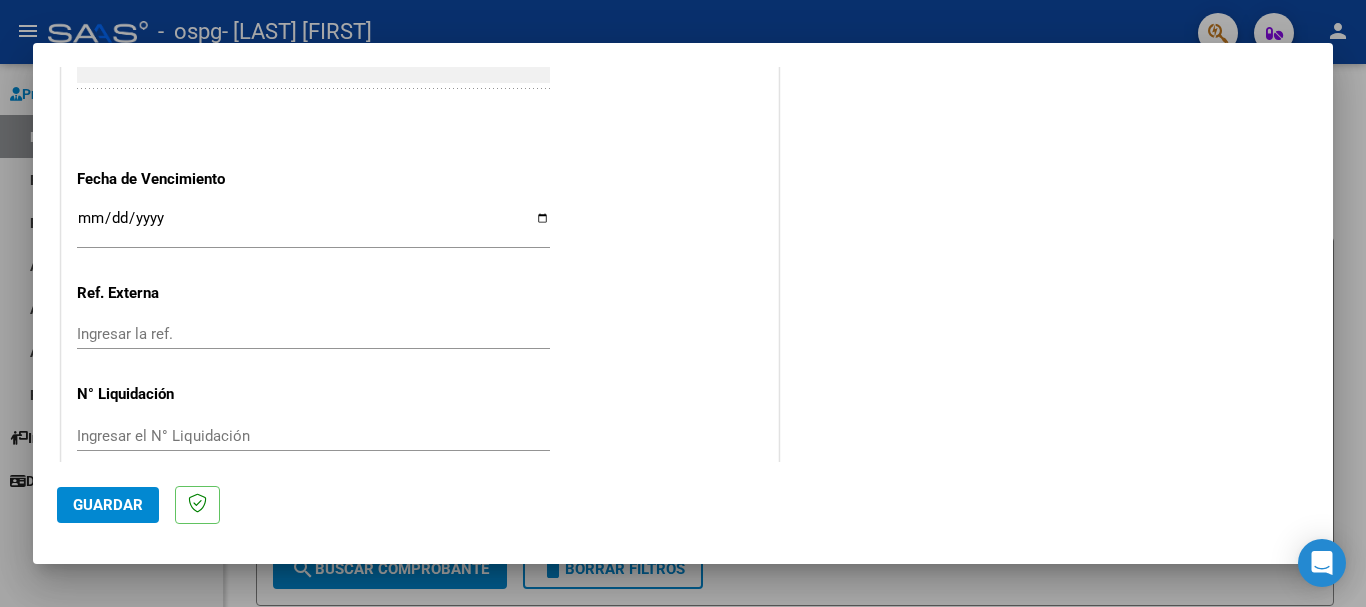 click on "Ingresar la fecha" at bounding box center [313, 226] 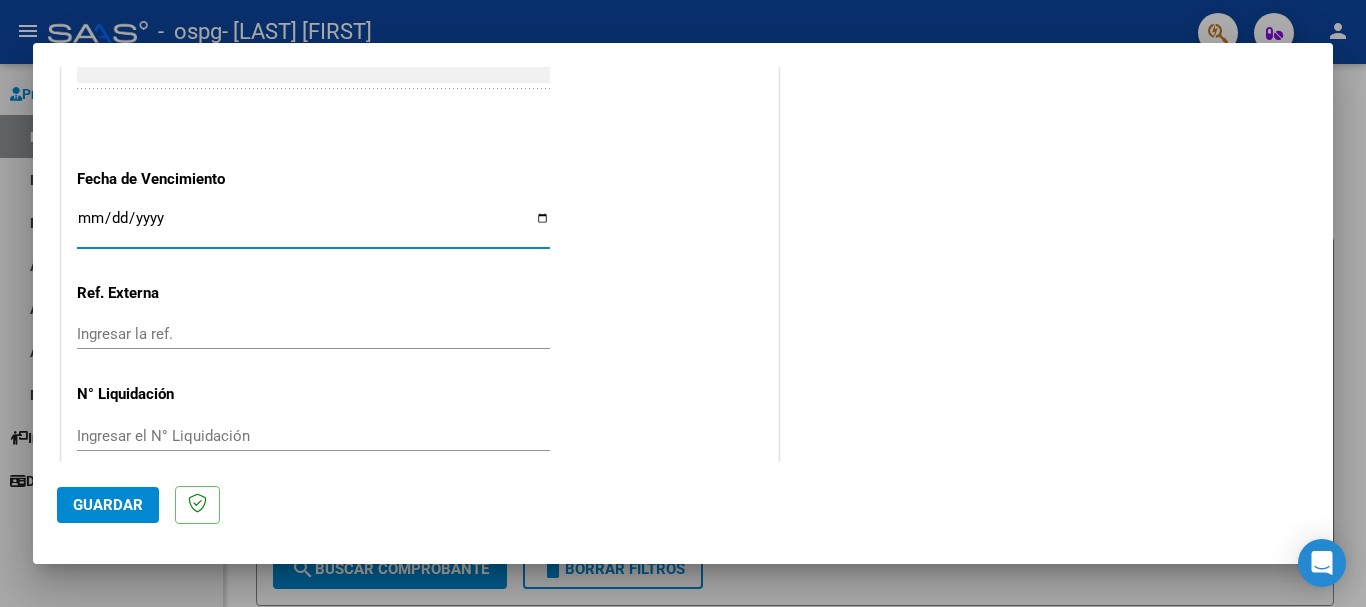 click on "Ingresar la fecha" at bounding box center [313, 226] 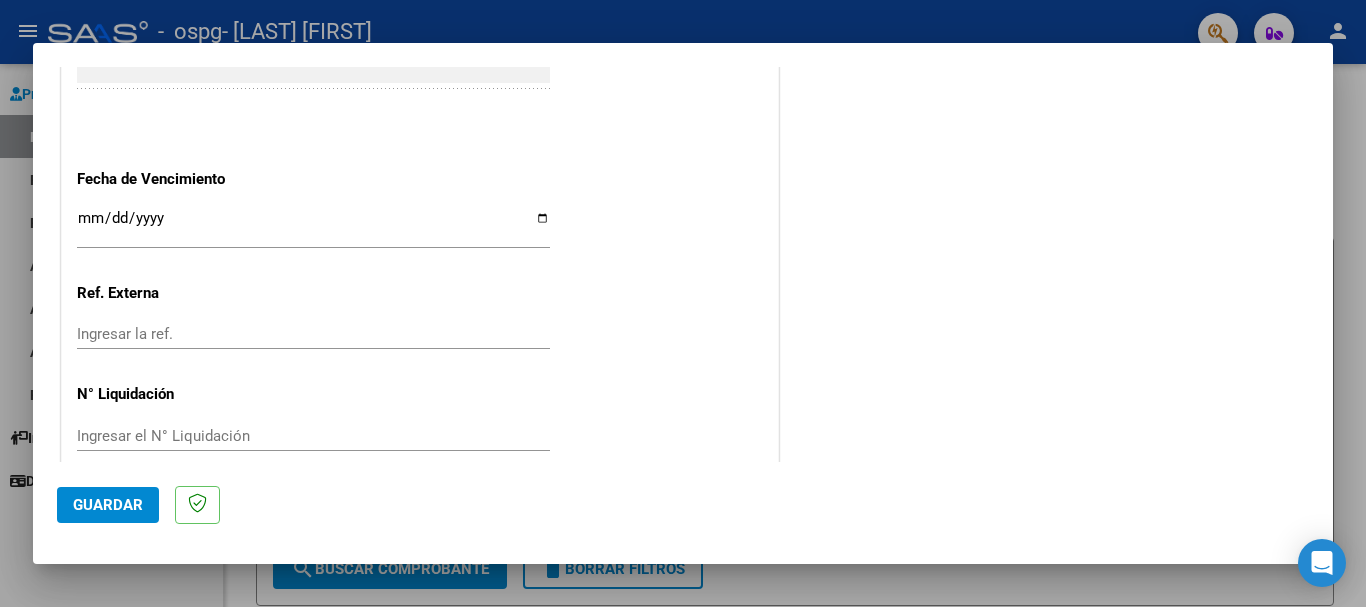 scroll, scrollTop: 1327, scrollLeft: 0, axis: vertical 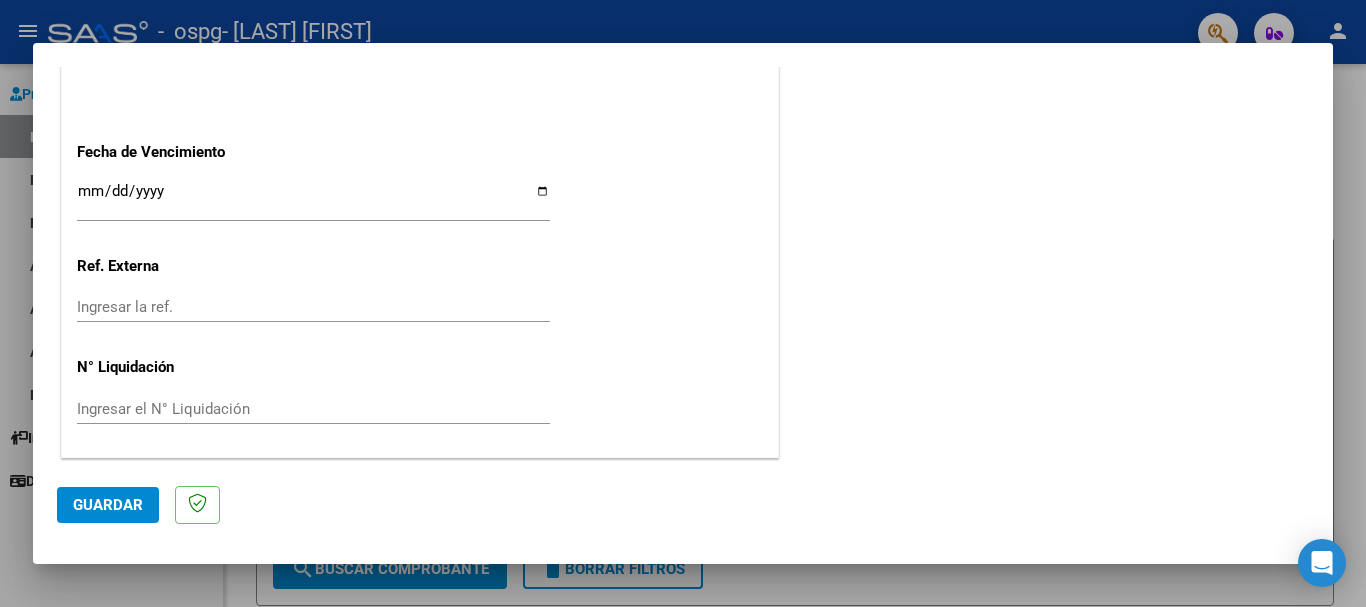 click on "Guardar" 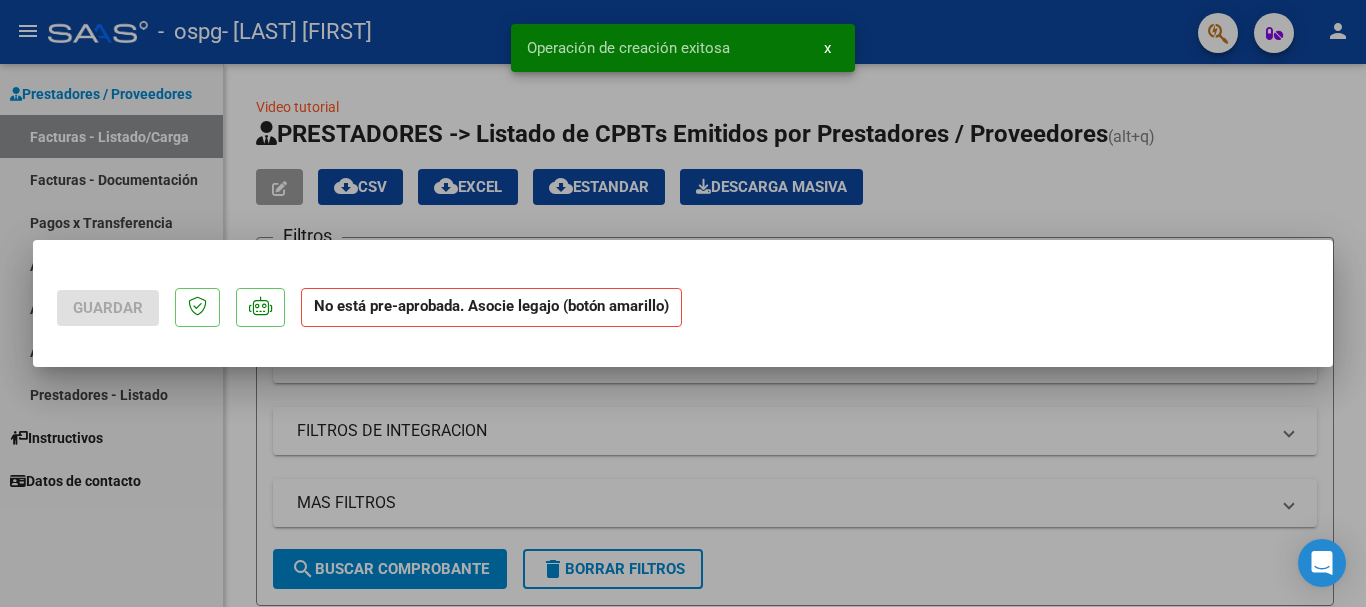 scroll, scrollTop: 0, scrollLeft: 0, axis: both 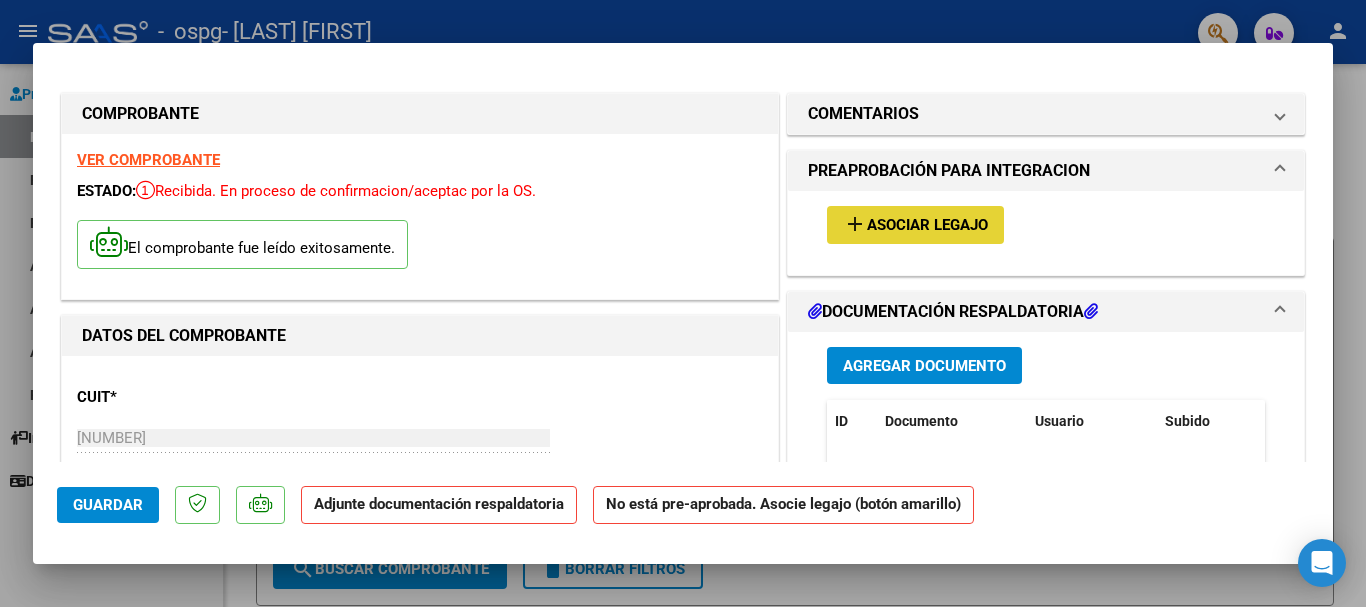 click on "Asociar Legajo" at bounding box center (927, 226) 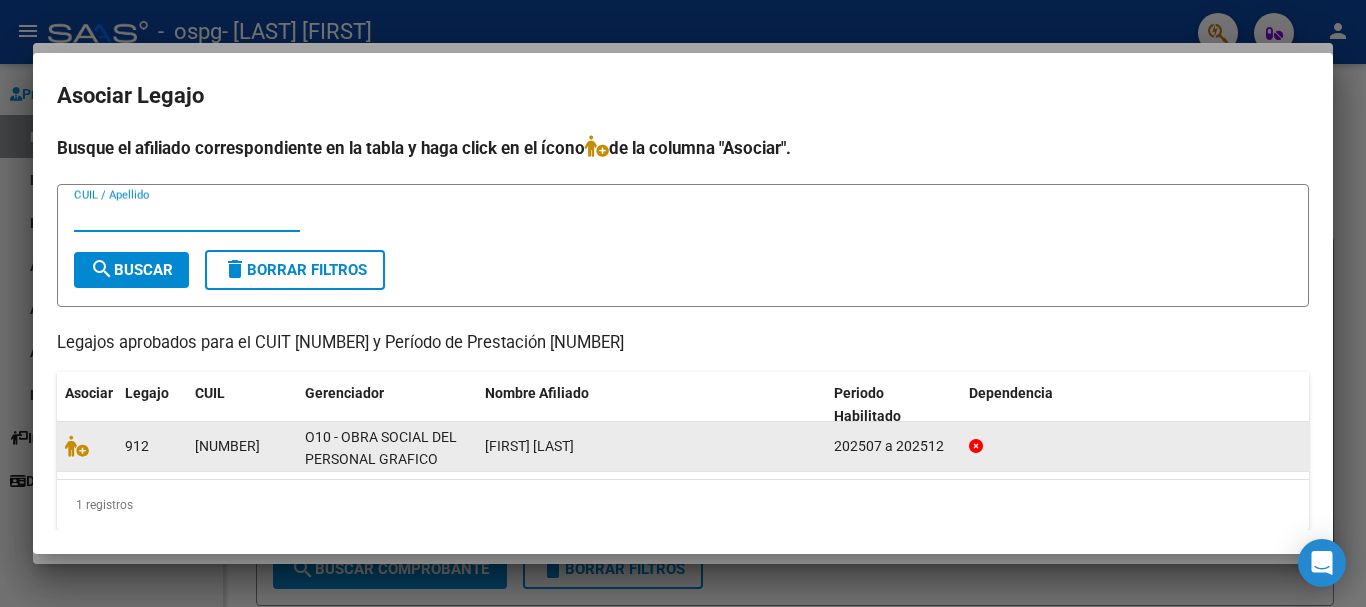 drag, startPoint x: 163, startPoint y: 446, endPoint x: 189, endPoint y: 448, distance: 26.076809 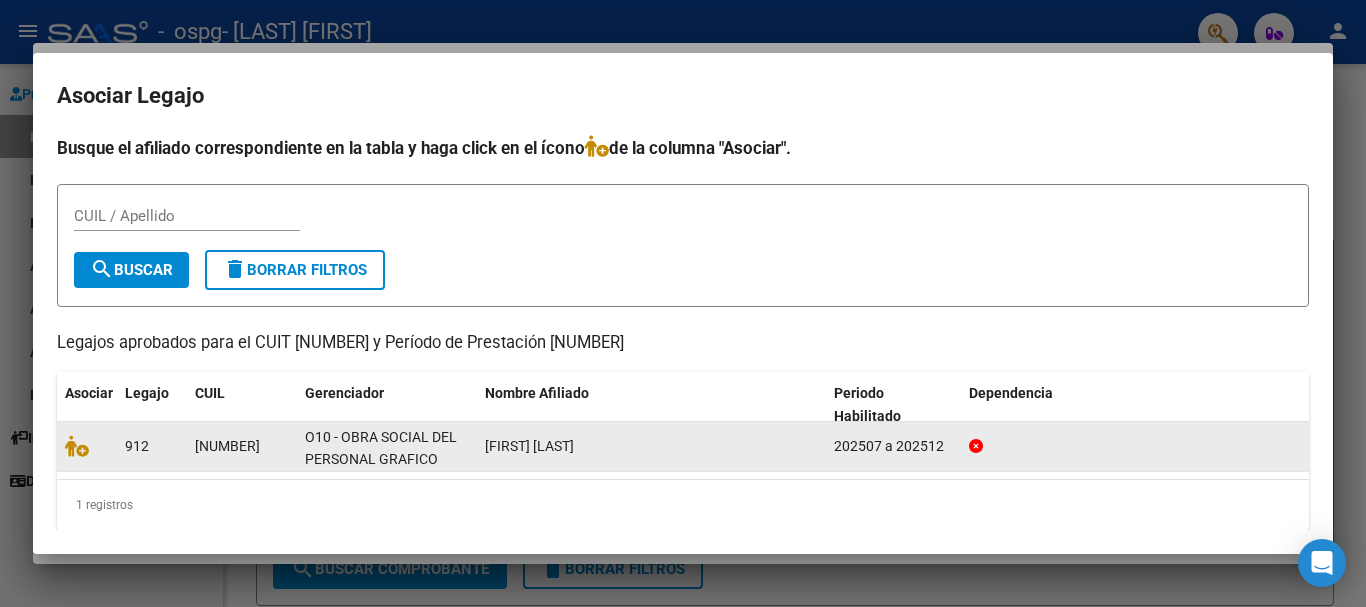 click on "[NUMBER]" 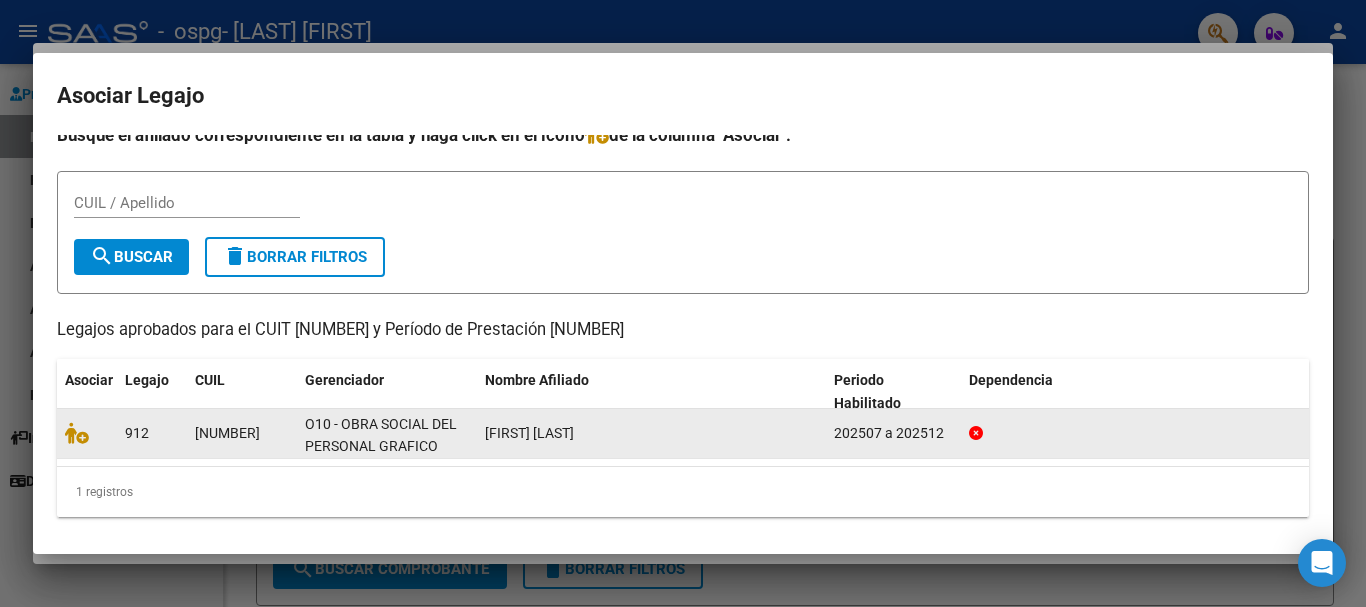 scroll, scrollTop: 15, scrollLeft: 0, axis: vertical 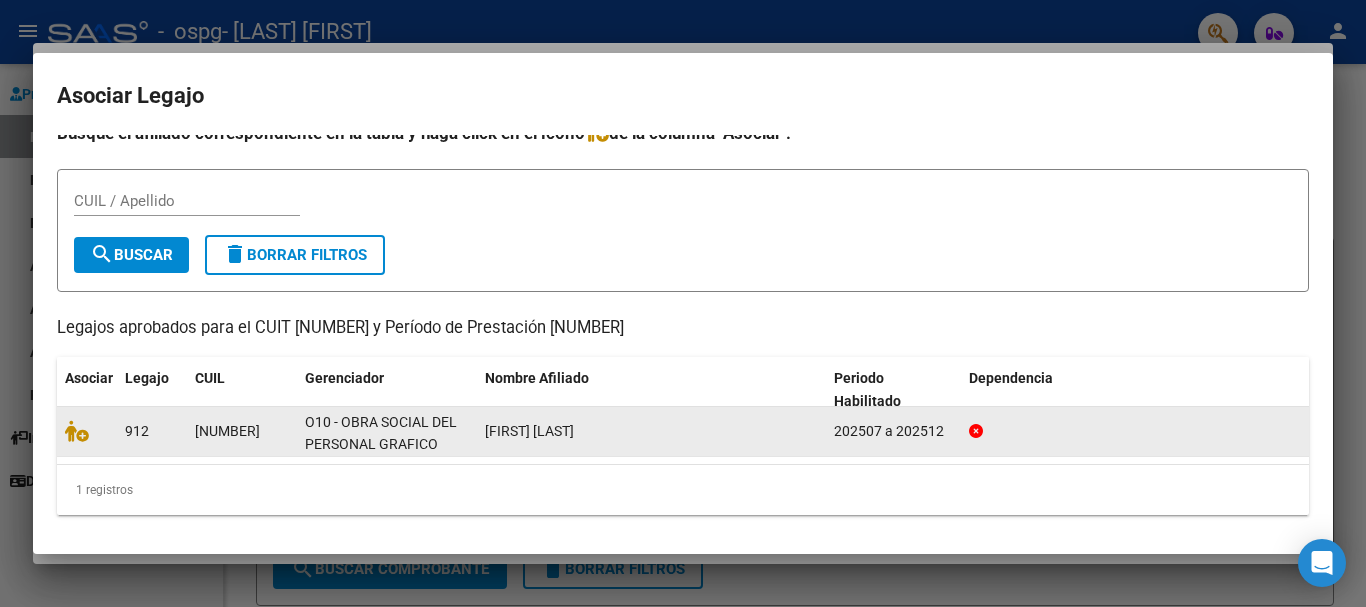 click on "202507 a 202512" 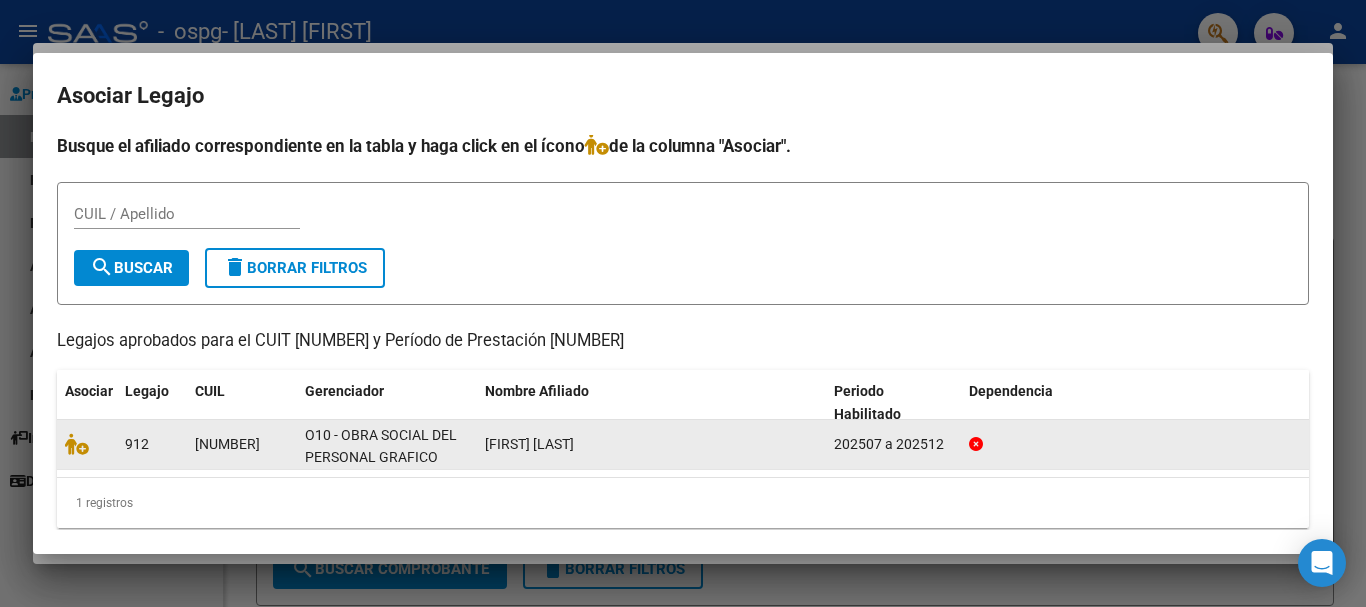 scroll, scrollTop: 15, scrollLeft: 0, axis: vertical 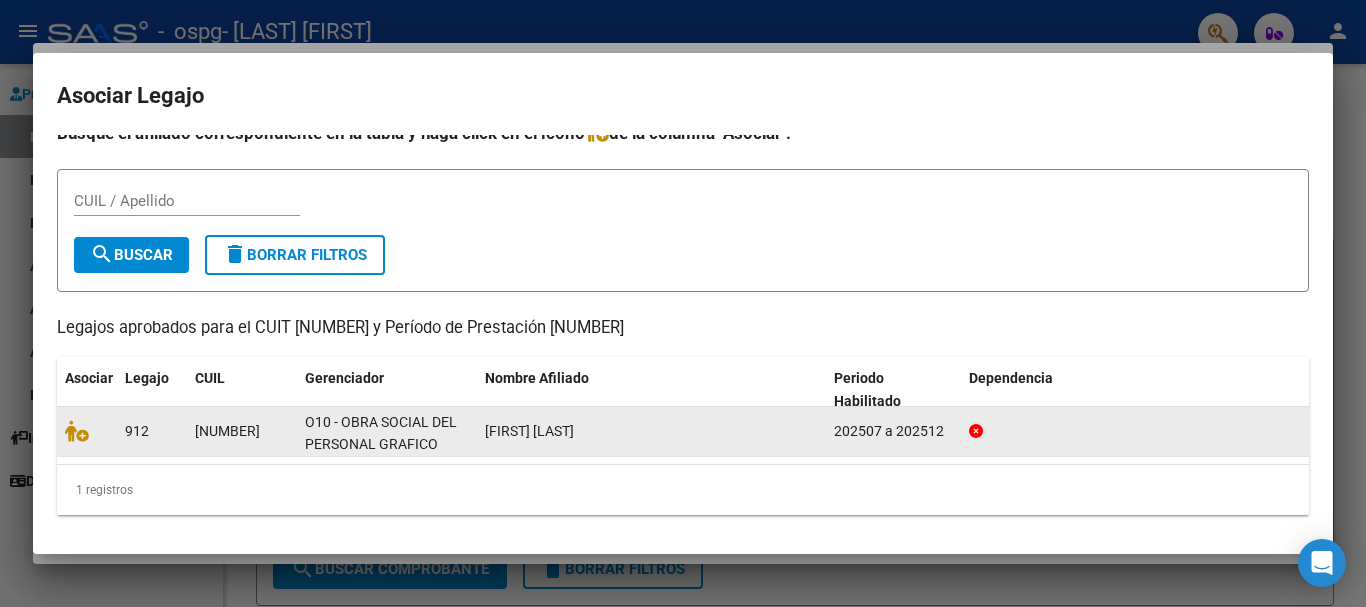 click on "[FIRST] [LAST]" 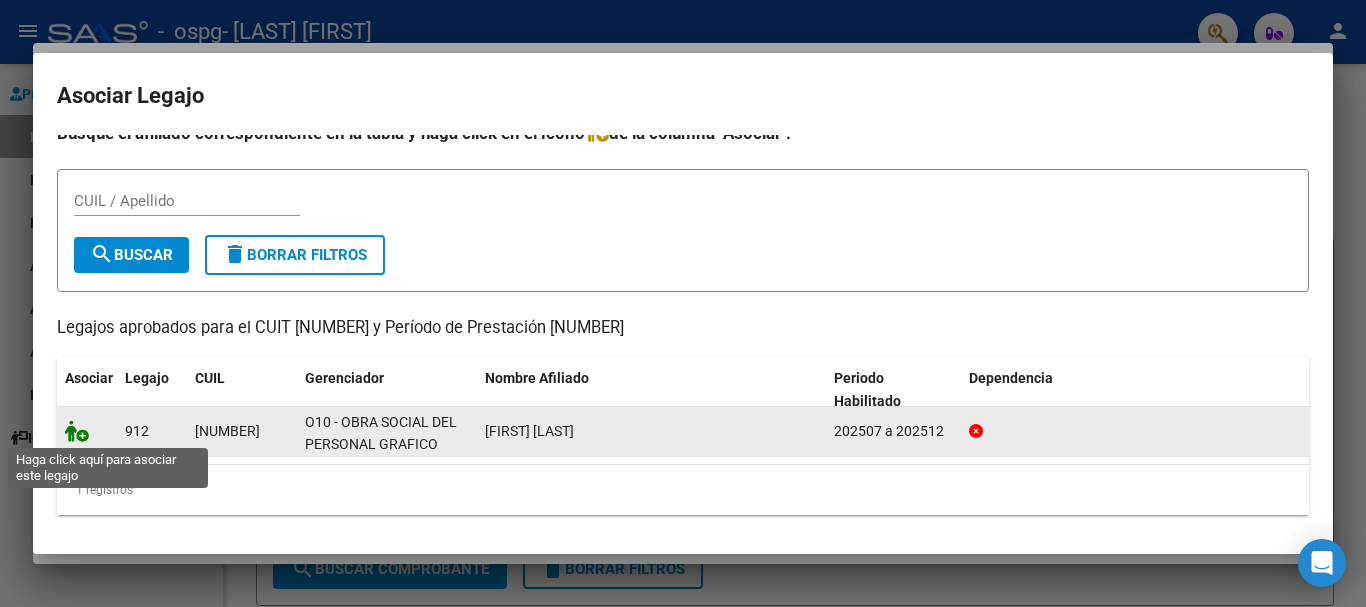 click 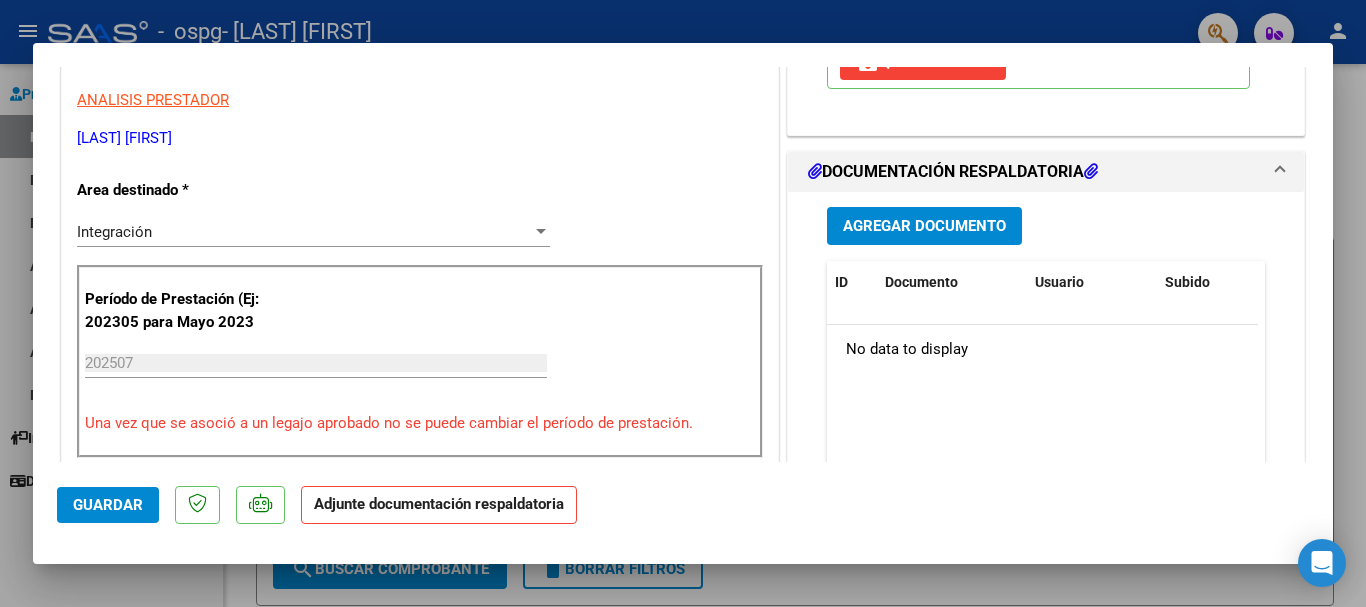 scroll, scrollTop: 400, scrollLeft: 0, axis: vertical 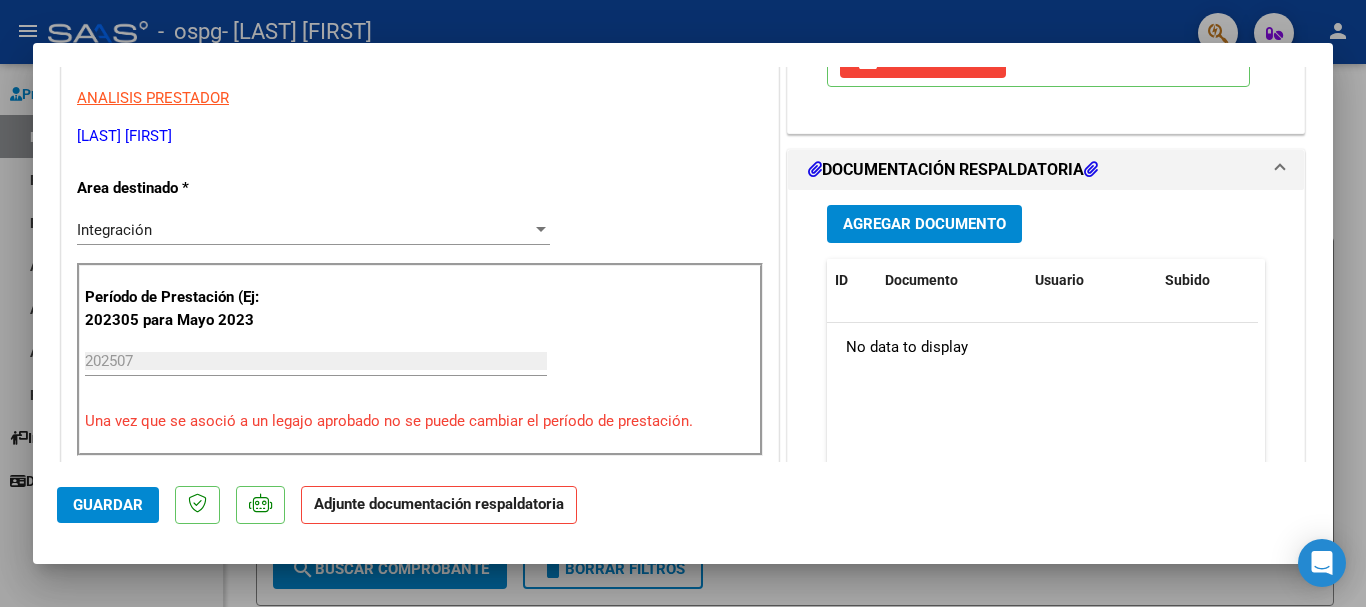 click on "Agregar Documento" at bounding box center [924, 225] 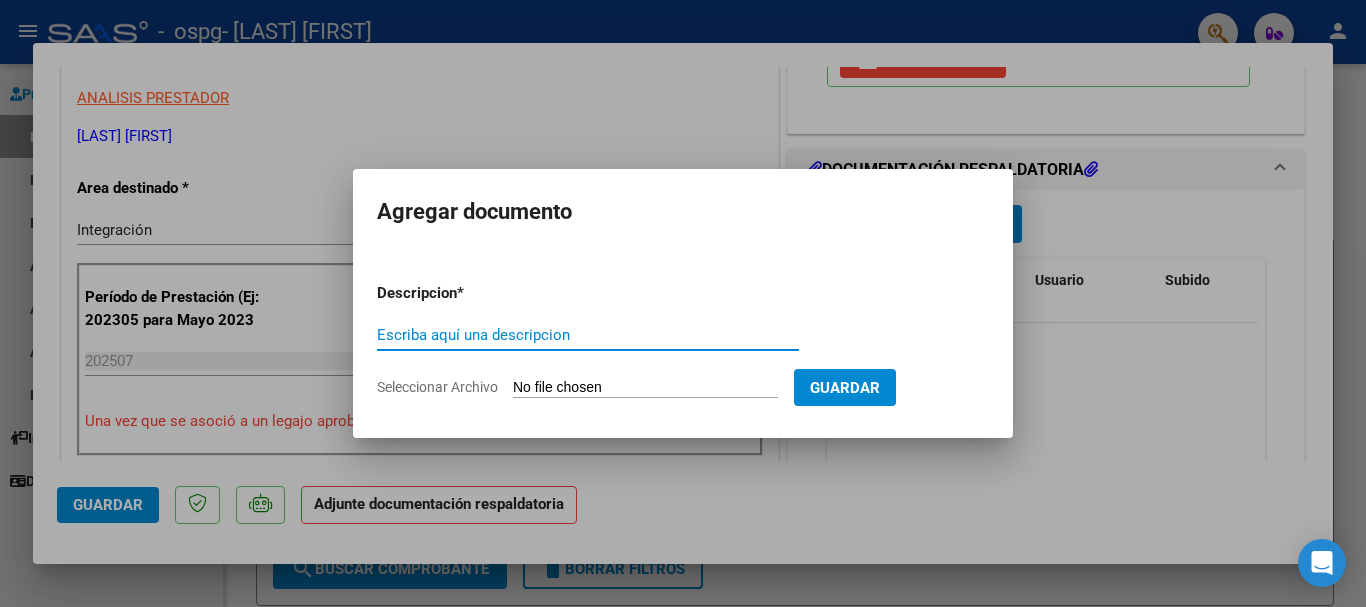 click on "Seleccionar Archivo" at bounding box center [645, 388] 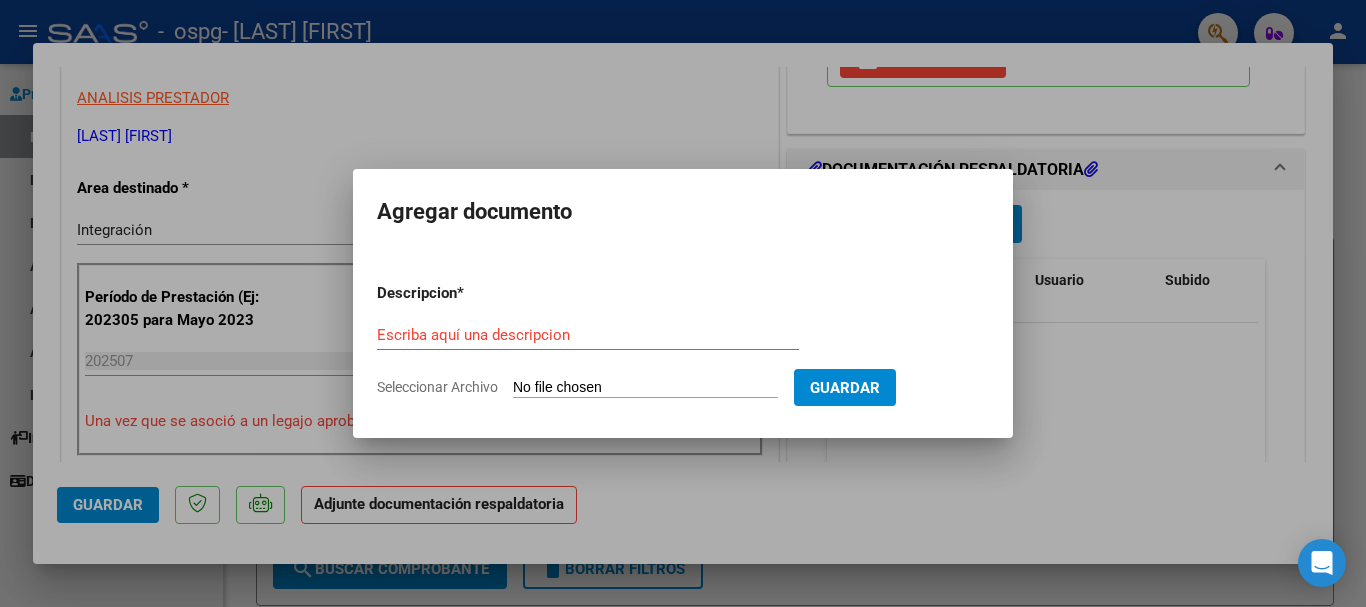 type on "C:\fakepath\PLANILLA DE ASISTENCIA [FIRST] [LAST] [MONTH] [YEAR].pdf" 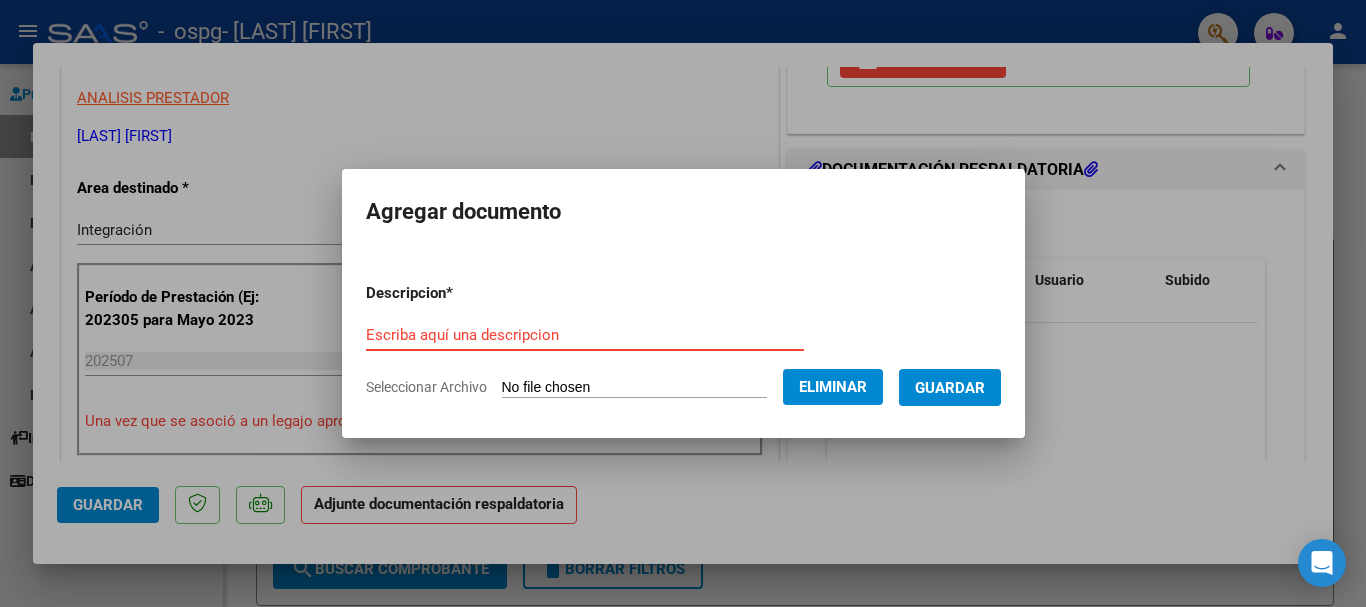 click on "Escriba aquí una descripcion" at bounding box center [585, 335] 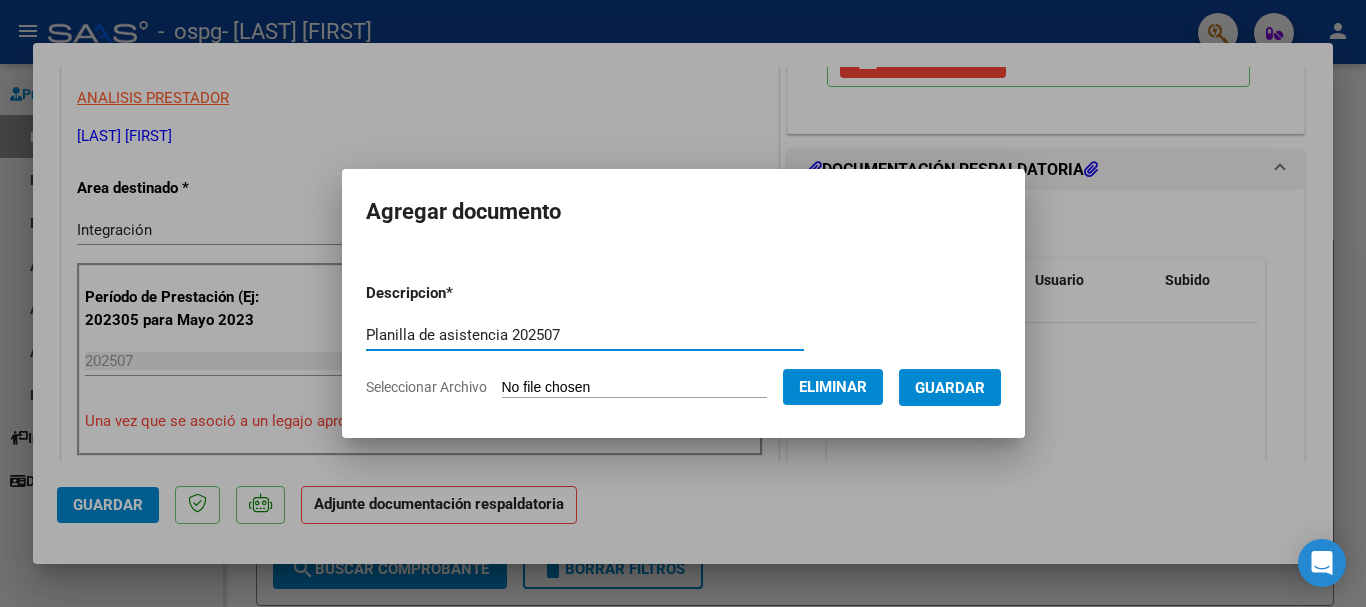 type on "Planilla de asistencia 202507" 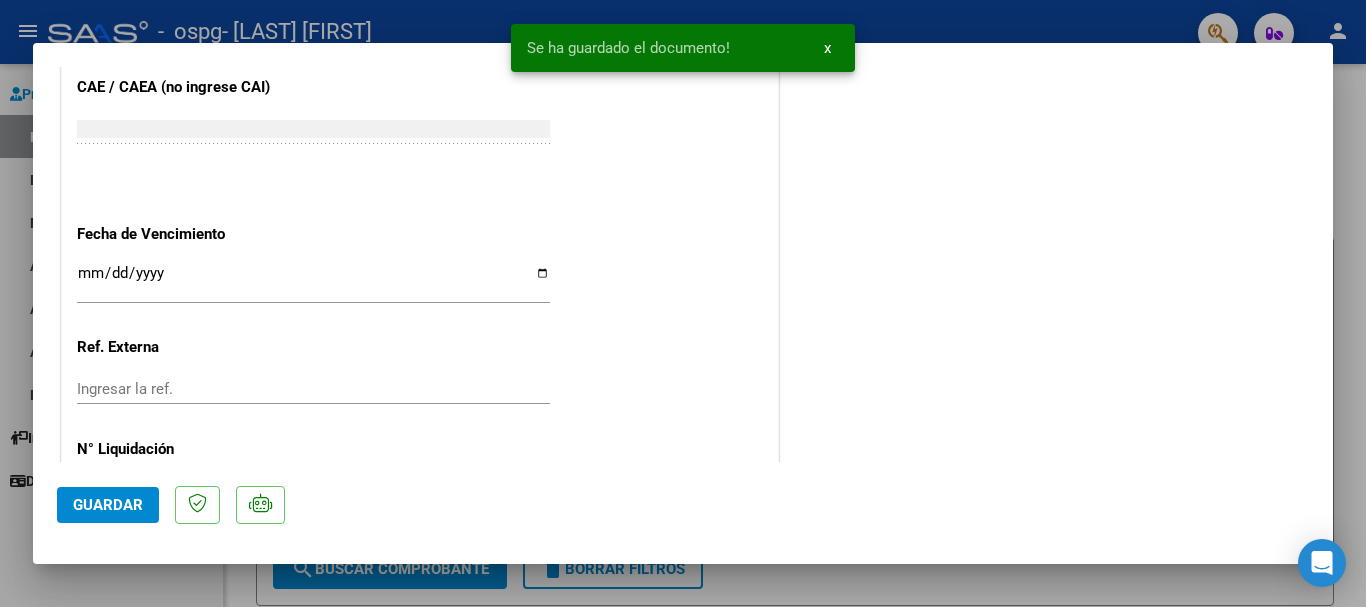 scroll, scrollTop: 1395, scrollLeft: 0, axis: vertical 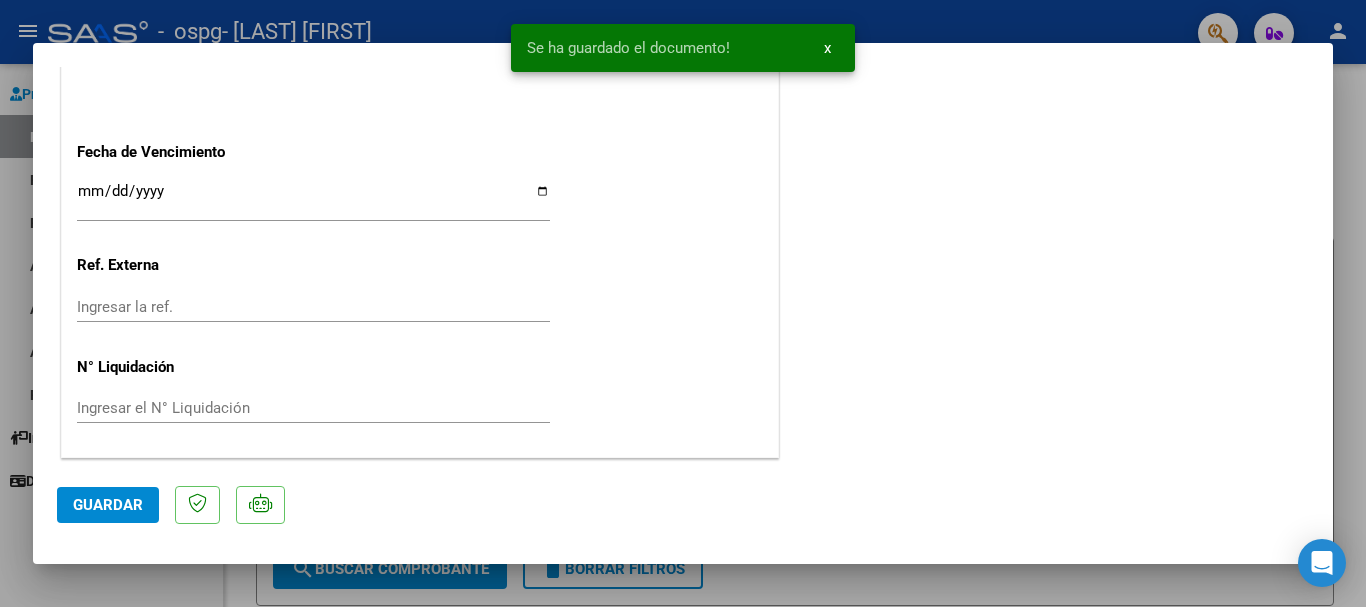 click on "Guardar" 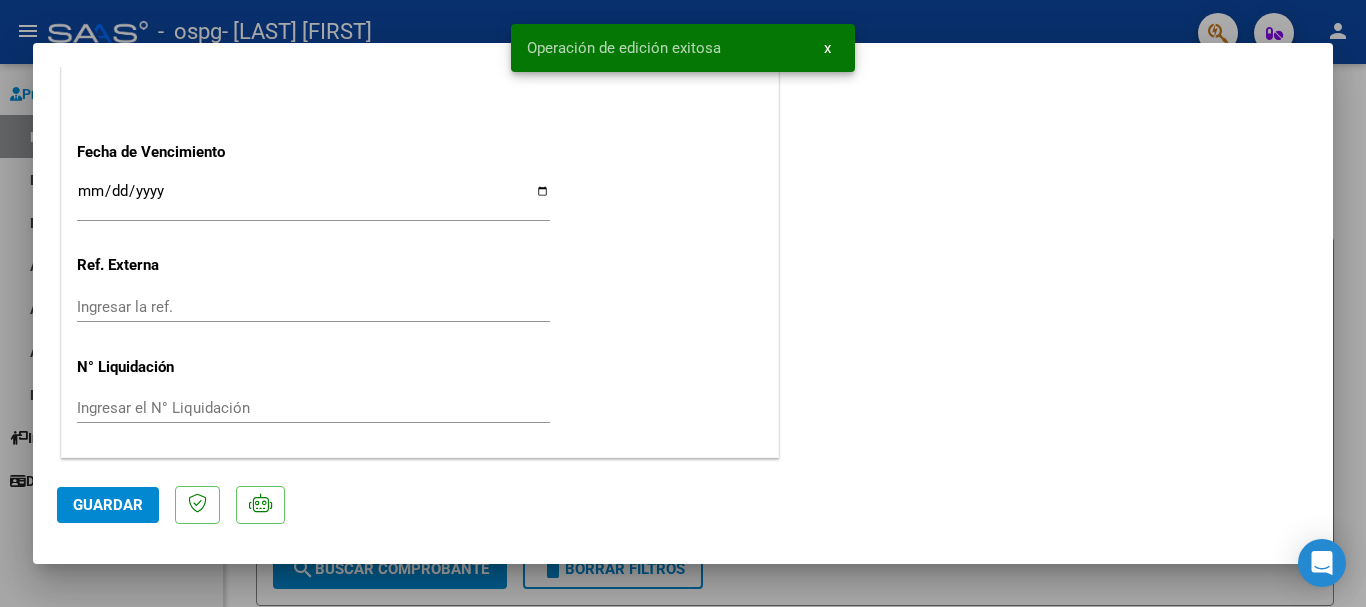 click on "Guardar" 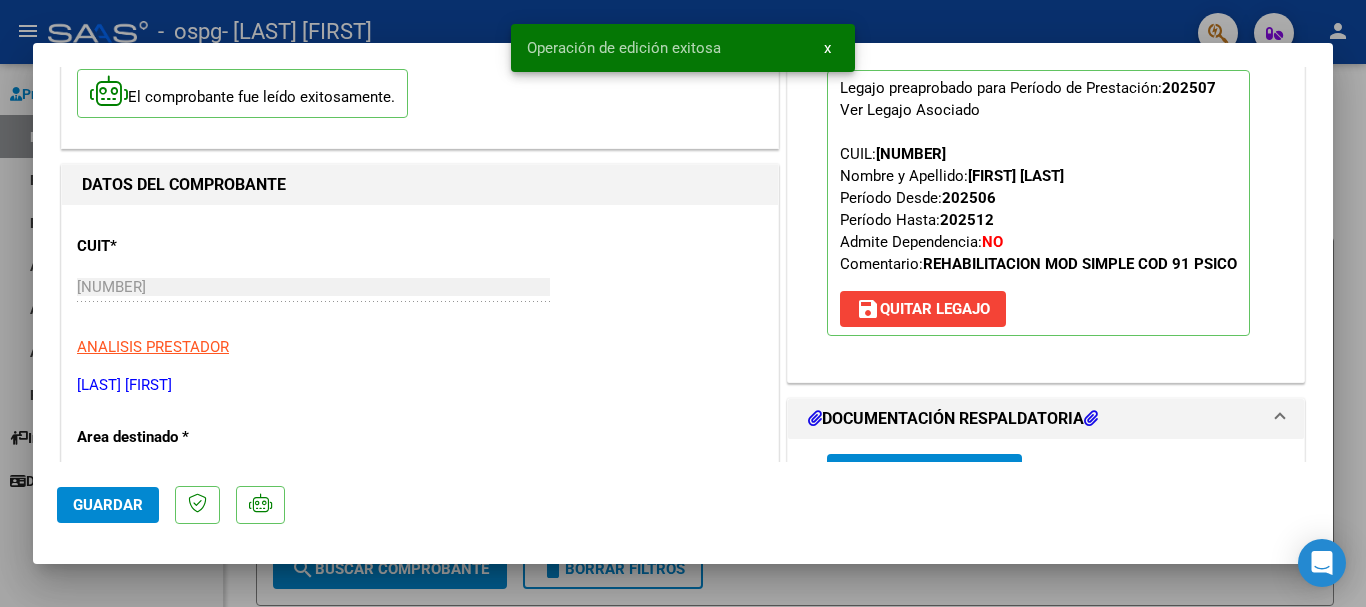 scroll, scrollTop: 0, scrollLeft: 0, axis: both 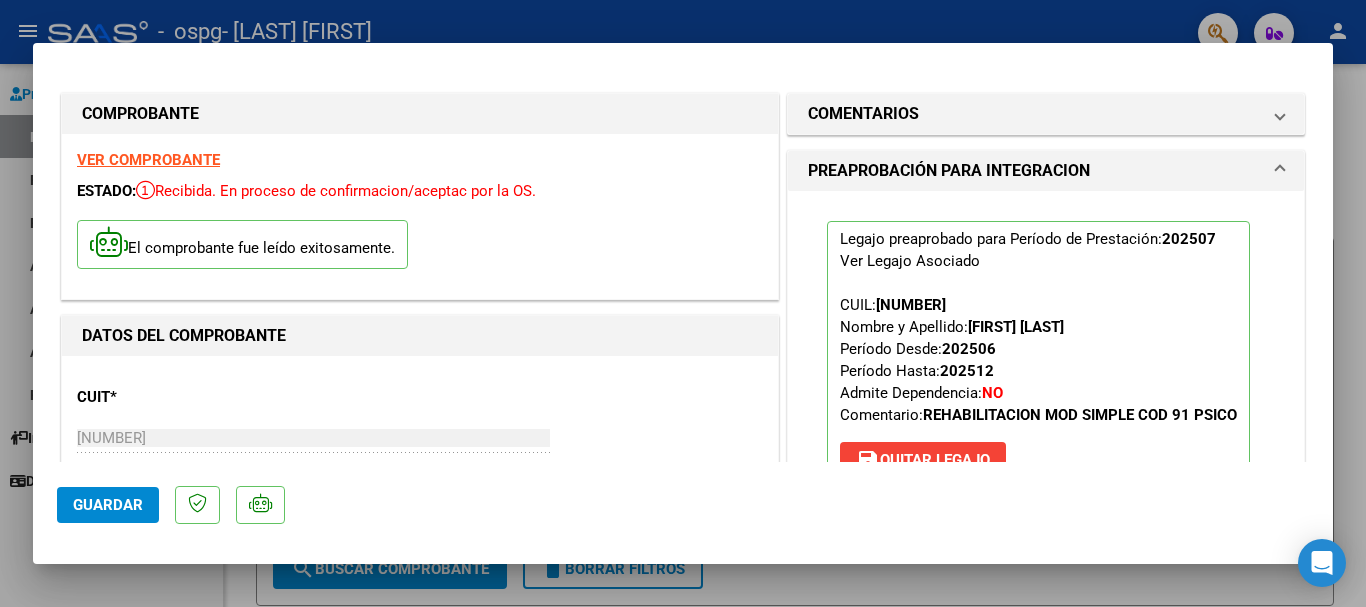 click at bounding box center [683, 303] 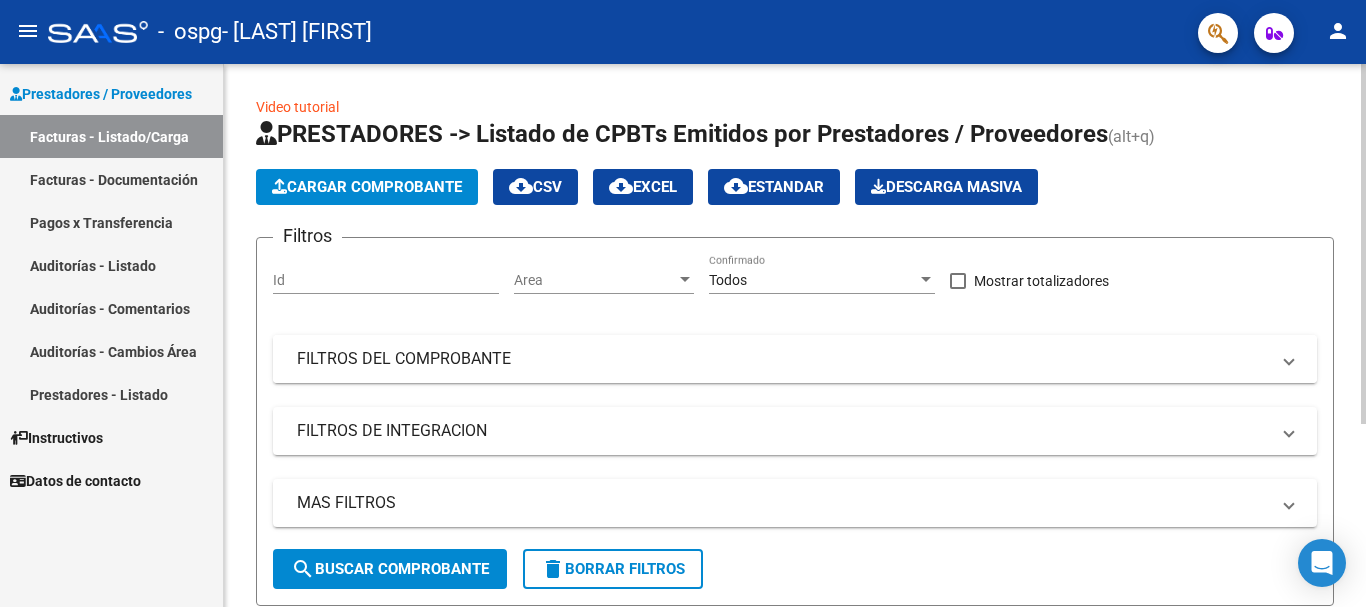 click on "FILTROS DEL COMPROBANTE" at bounding box center (783, 359) 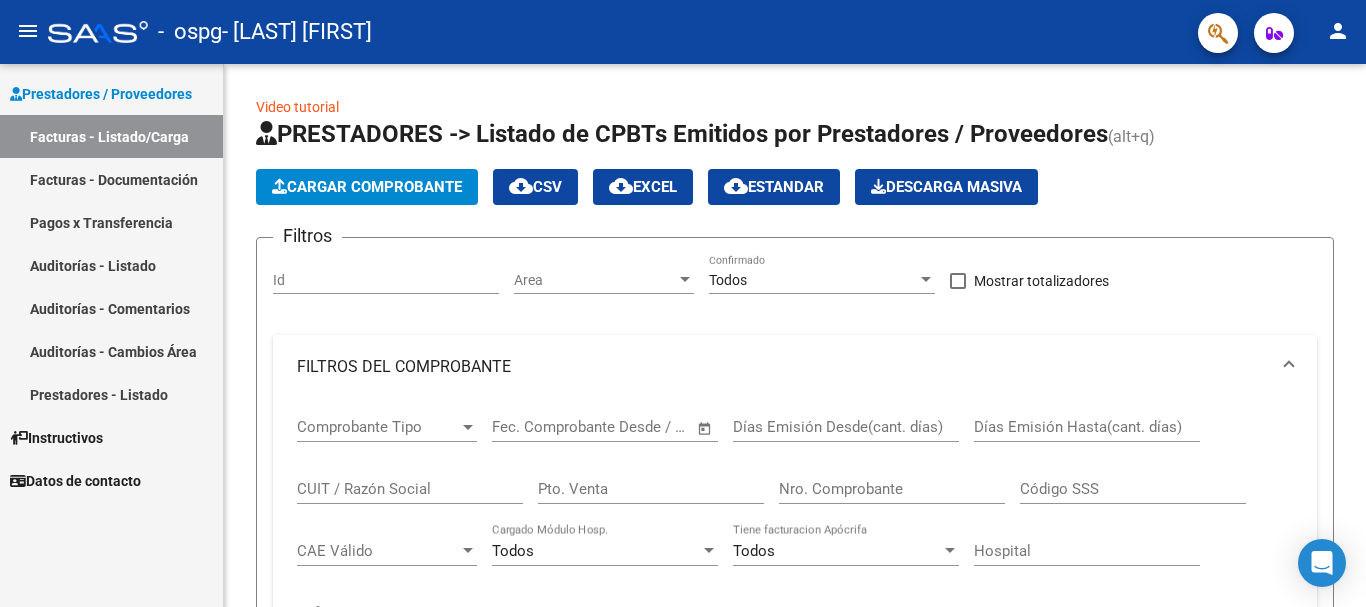 click on "Facturas - Listado/Carga" at bounding box center (111, 136) 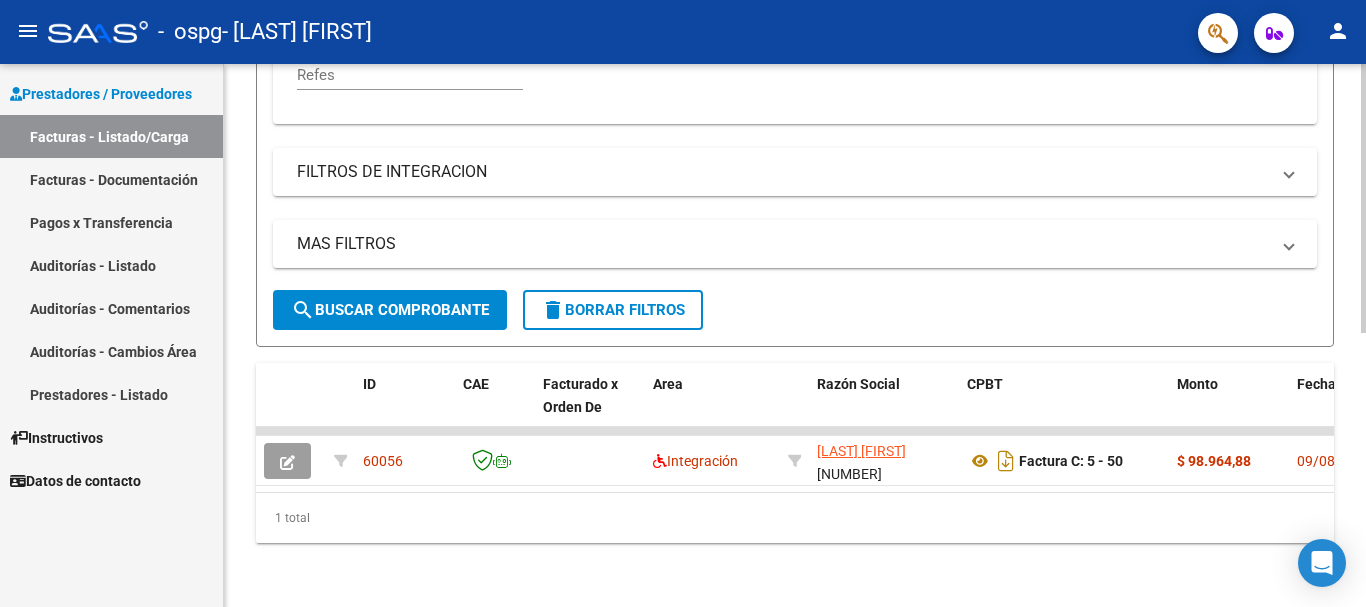 scroll, scrollTop: 554, scrollLeft: 0, axis: vertical 